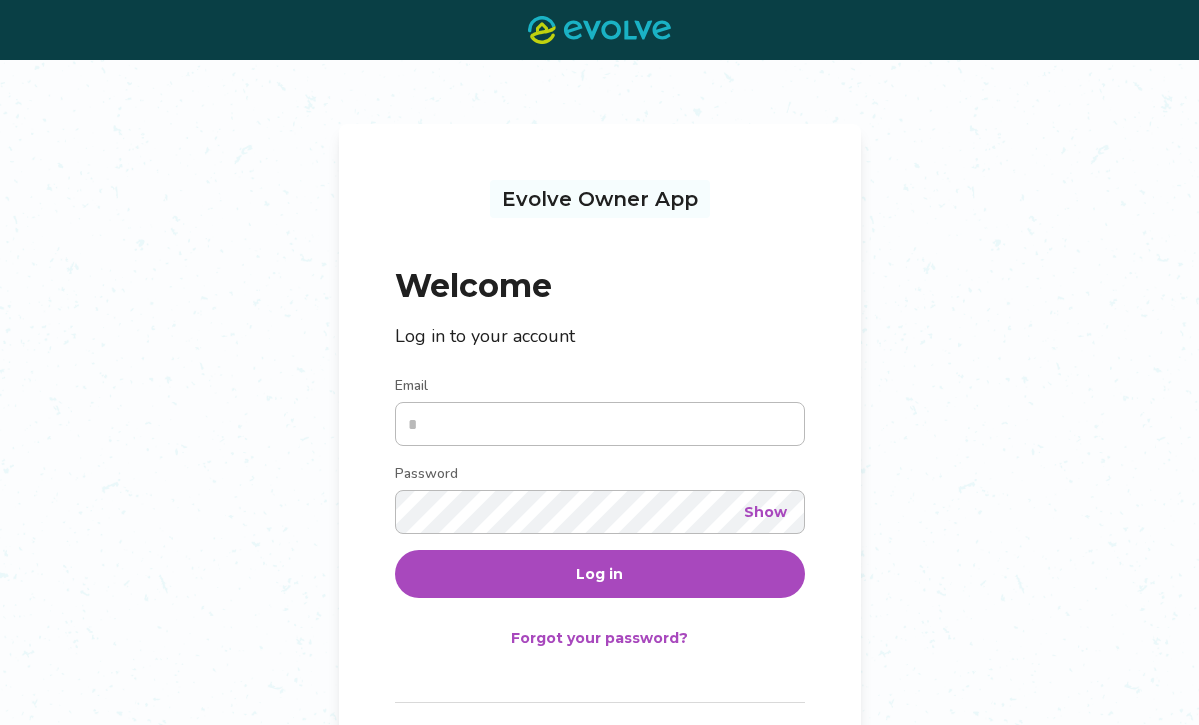 scroll, scrollTop: 0, scrollLeft: 0, axis: both 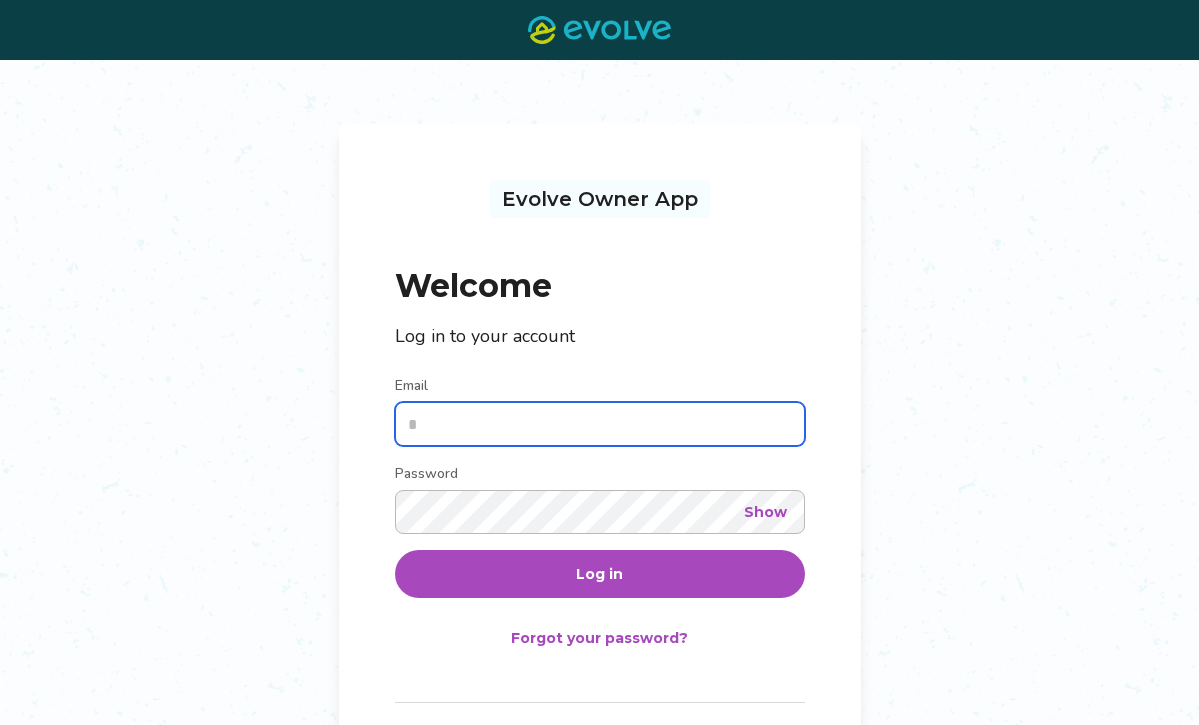 type on "**********" 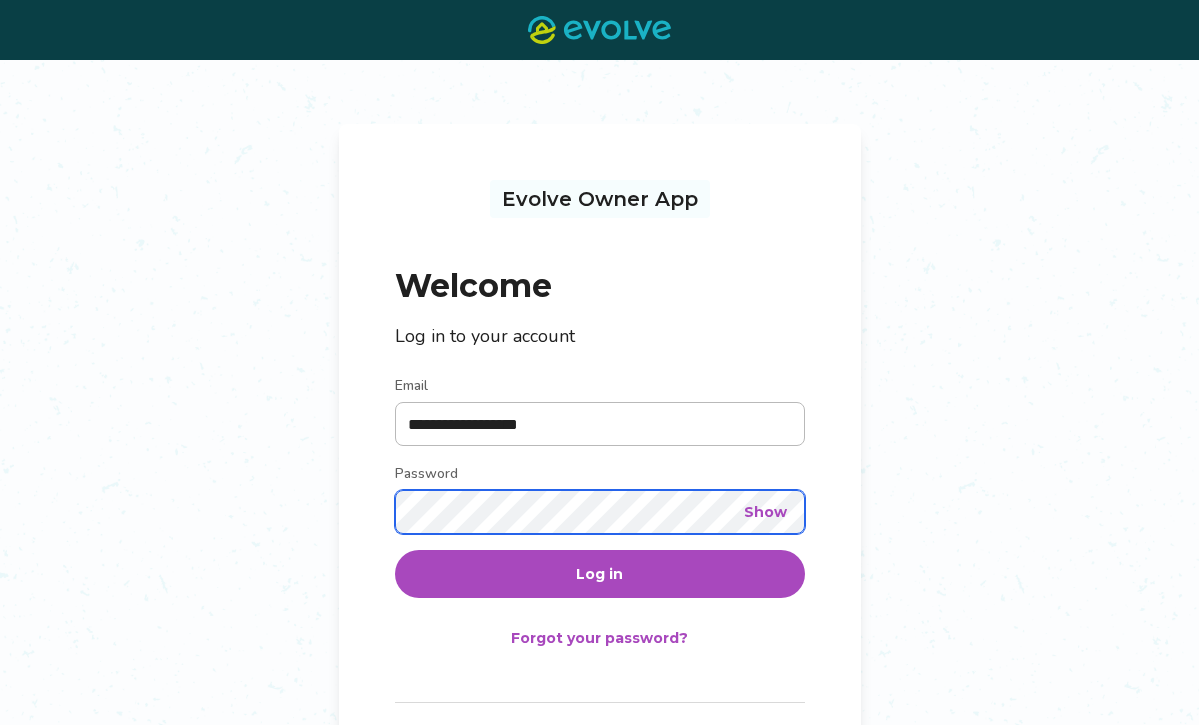 click on "Log in" at bounding box center [600, 574] 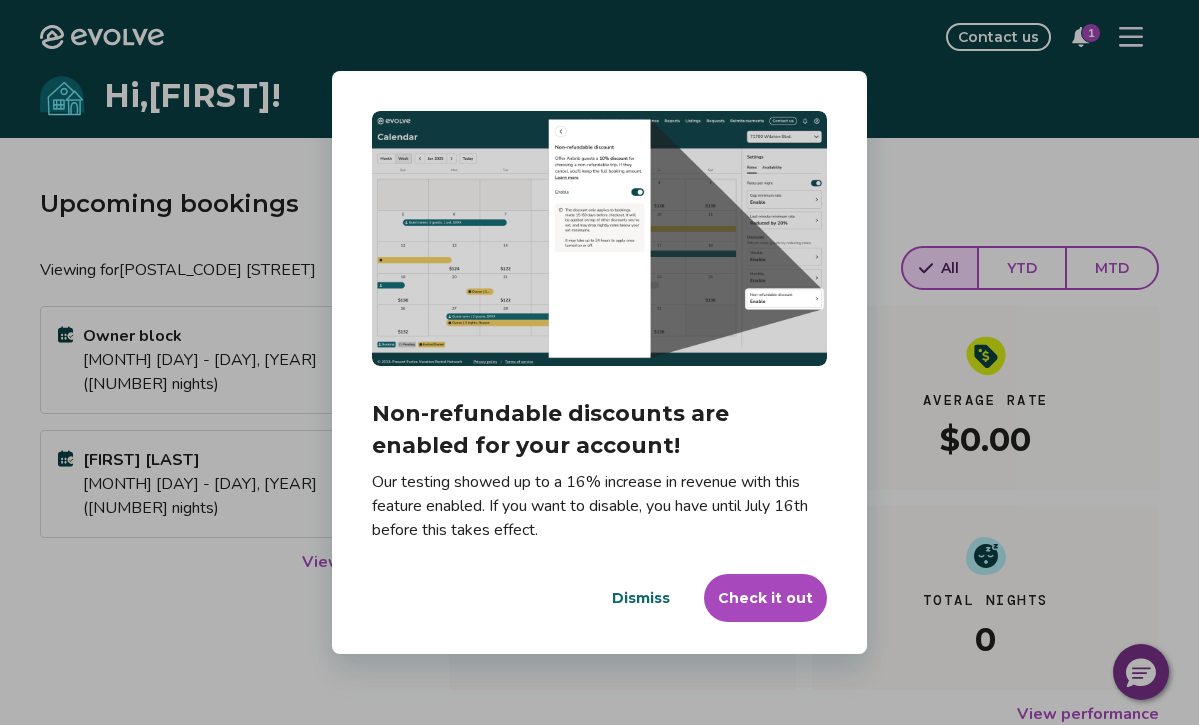 click on "Check it out" at bounding box center (765, 598) 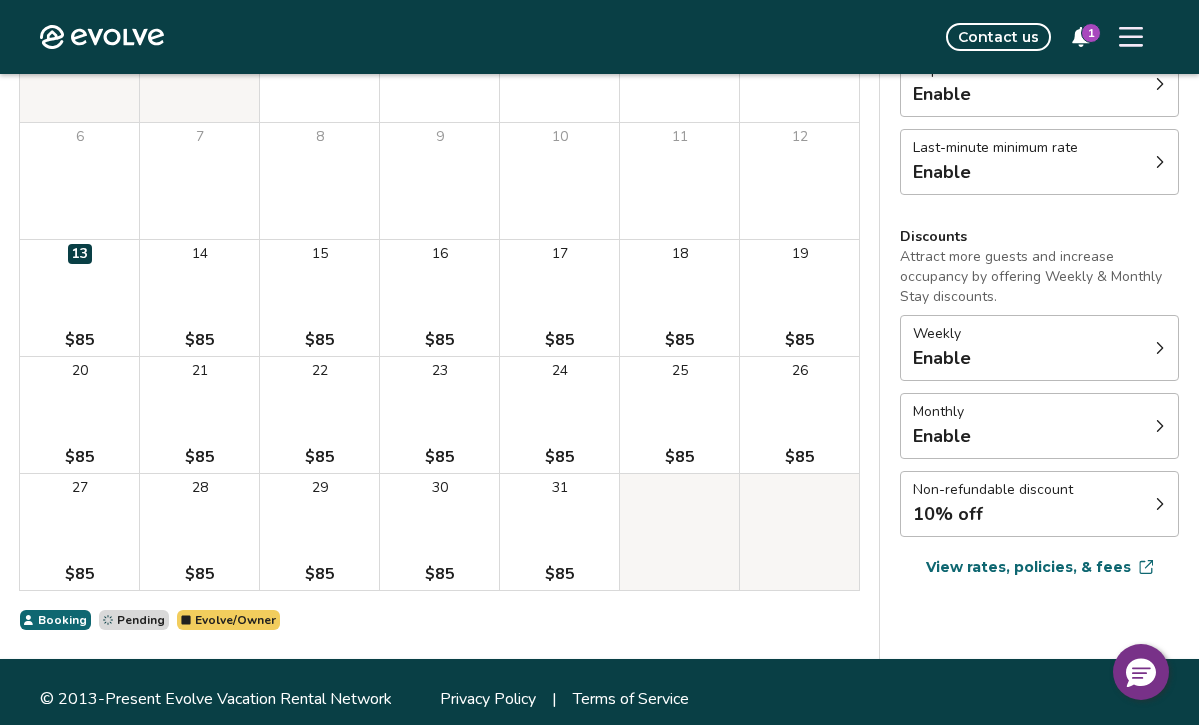 scroll, scrollTop: 309, scrollLeft: 0, axis: vertical 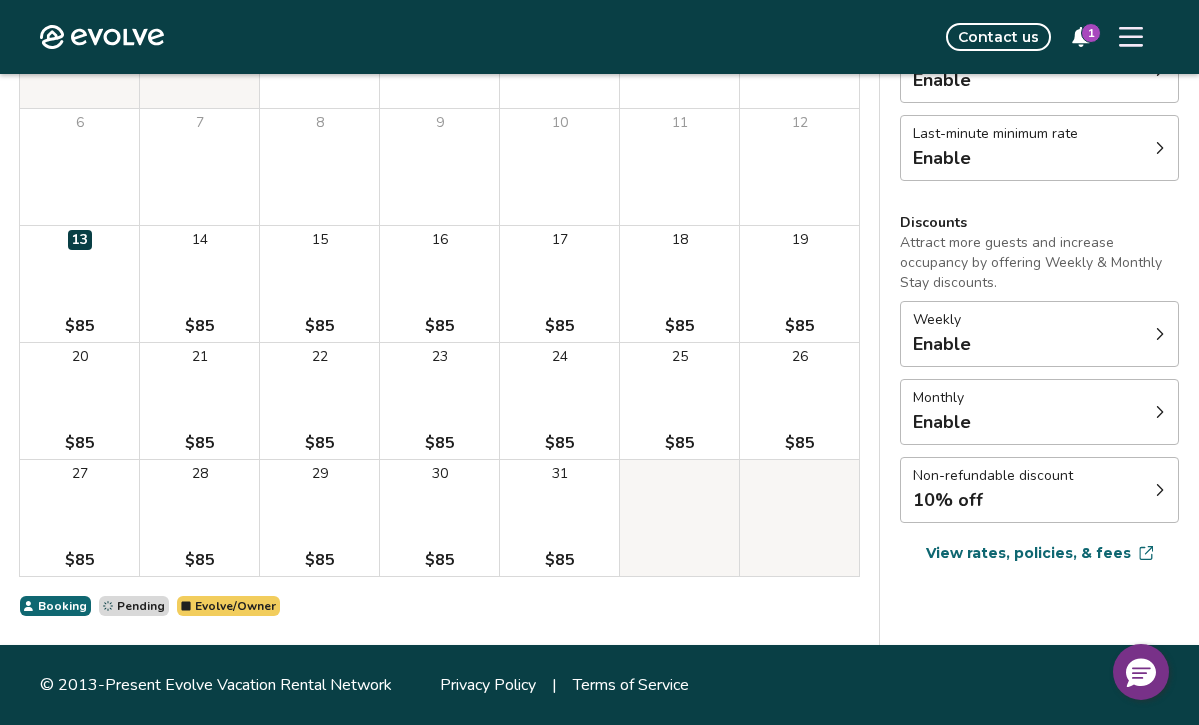 click on "View rates, policies, & fees" at bounding box center [1028, 553] 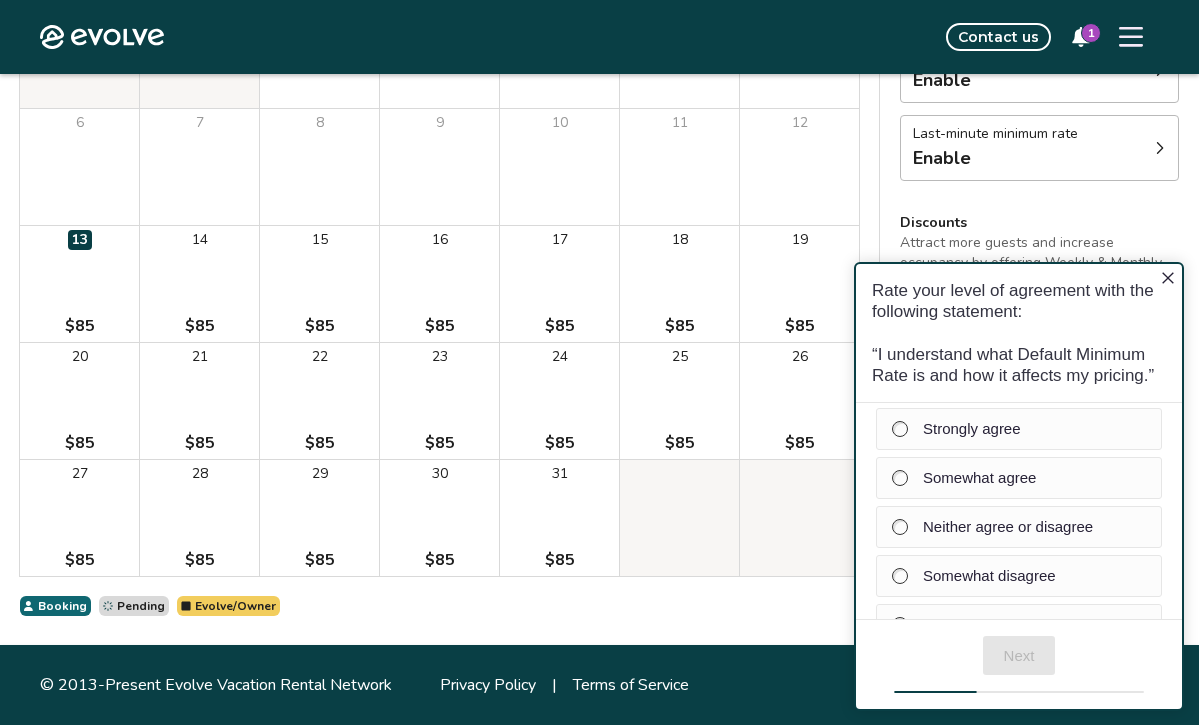 scroll, scrollTop: 0, scrollLeft: 0, axis: both 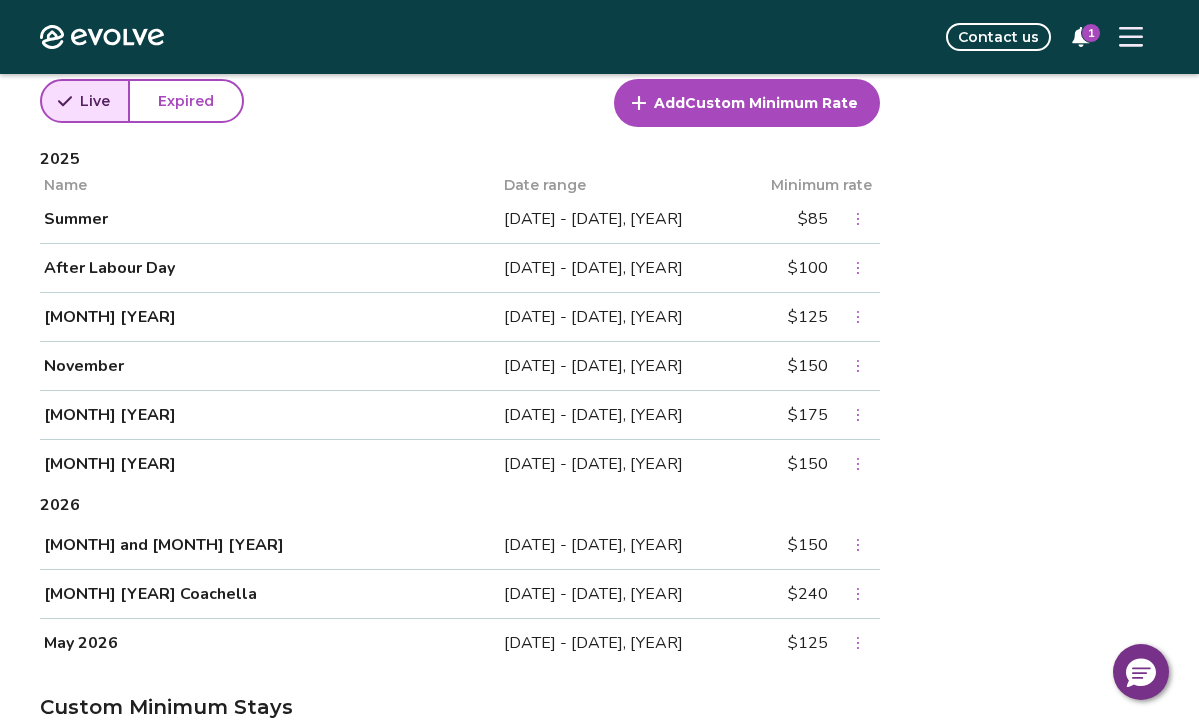 click 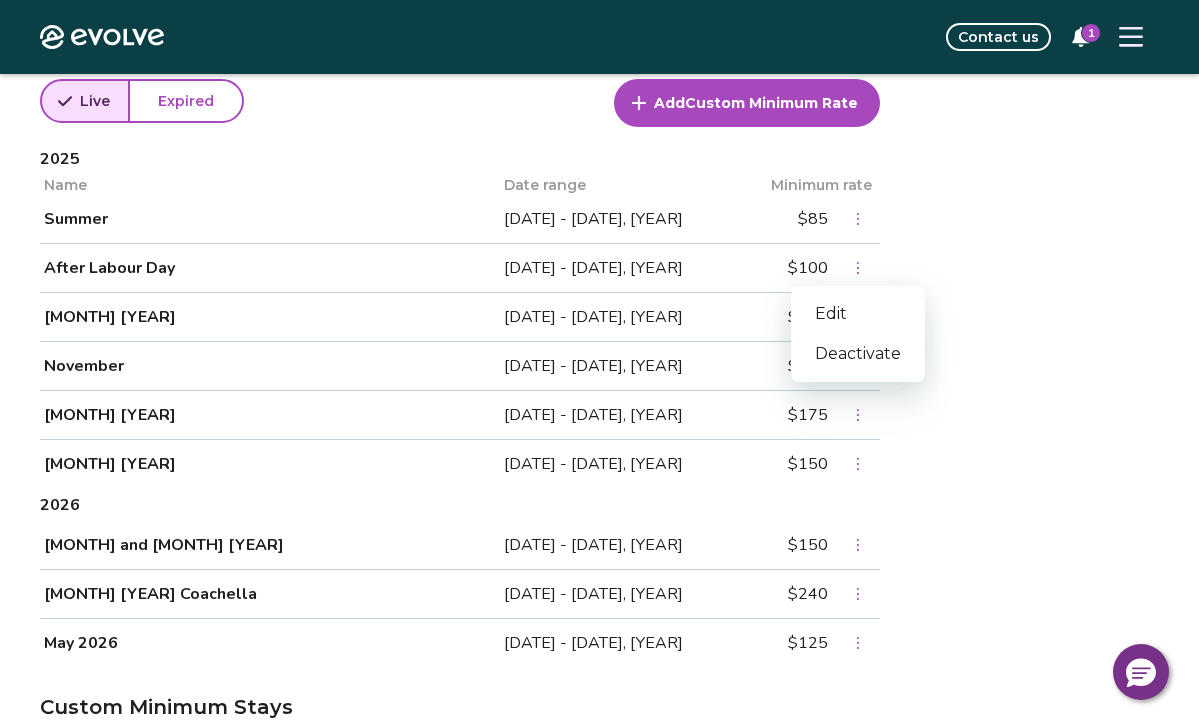 click on "Custom Minimum Rates Temporarily replace your Default Minimum during specific timeframes with Custom Minimum Rates. Peak seasons, holidays, or popular local events are great opportunities to set adjusted ground-floor pricing via Custom Minimum Rates. We won't drop below each figure during its date range, and you can change them at any time. Learn more Live Expired Add Custom Minimum Rate [YEAR] Name Date range Minimum rate Summer [DATE] - [DATE], [YEAR] $[PRICE] After Labour Day [DATE] - [DATE], [YEAR] $[PRICE] October [YEAR] [DATE] - [DATE], [YEAR] $[PRICE] November Nov [DATE] - [DATE], [YEAR] $[PRICE] December [YEAR] [DATE] - [DATE], [YEAR] $[PRICE] January [YEAR] [DATE] - [DATE], [YEAR] $[PRICE] [YEAR] February and March [YEAR] [DATE] - [DATE], [YEAR] $[PRICE] April [YEAR] Coachella [DATE] - [DATE], [YEAR] $[PRICE] May [YEAR] [DATE] - [DATE], [YEAR] $[PRICE]" at bounding box center (599, 258) 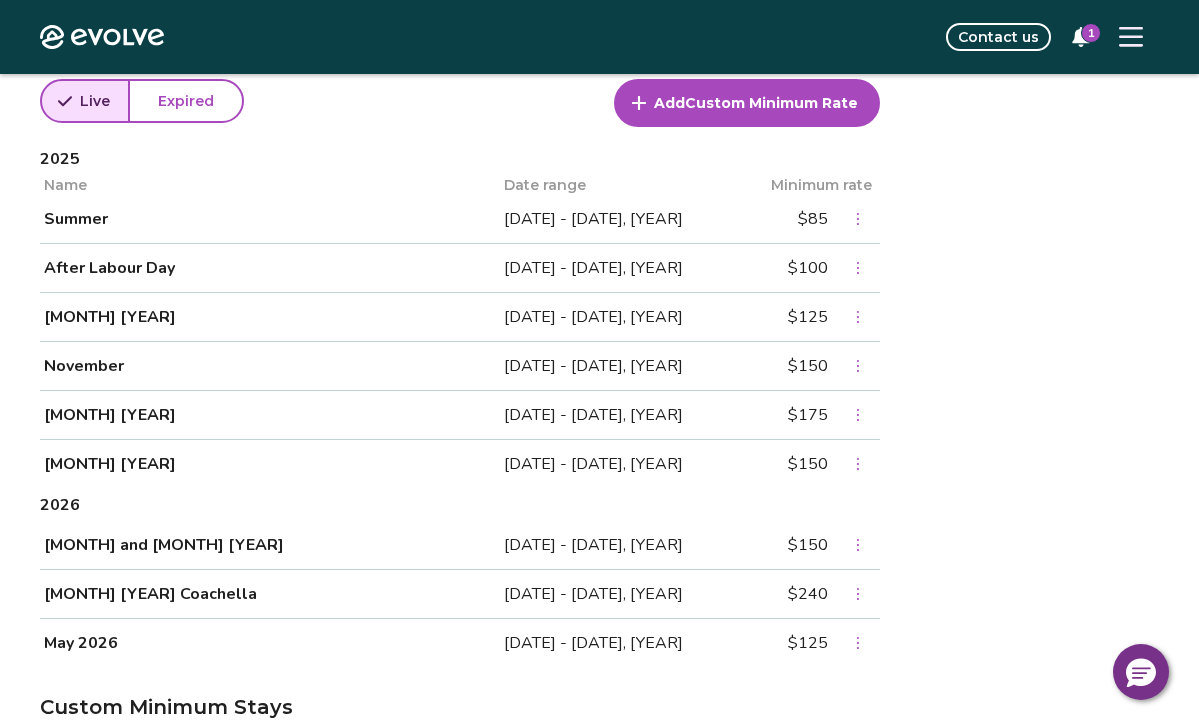 click 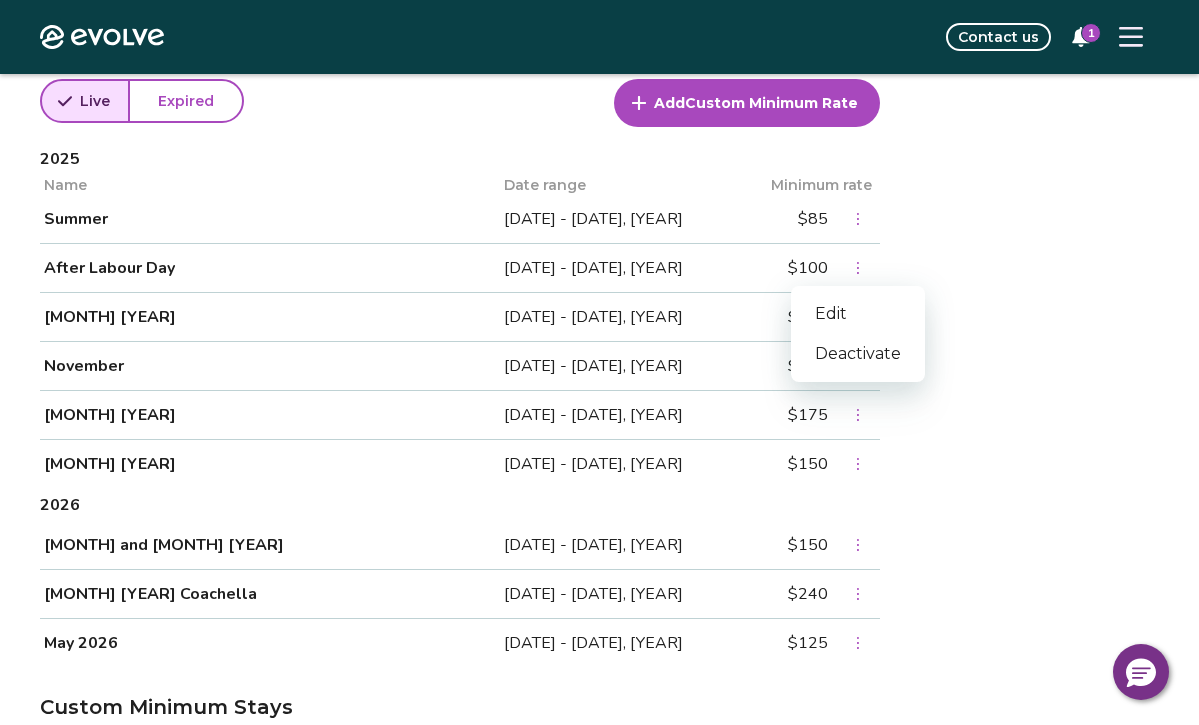 click on "Edit" at bounding box center (858, 314) 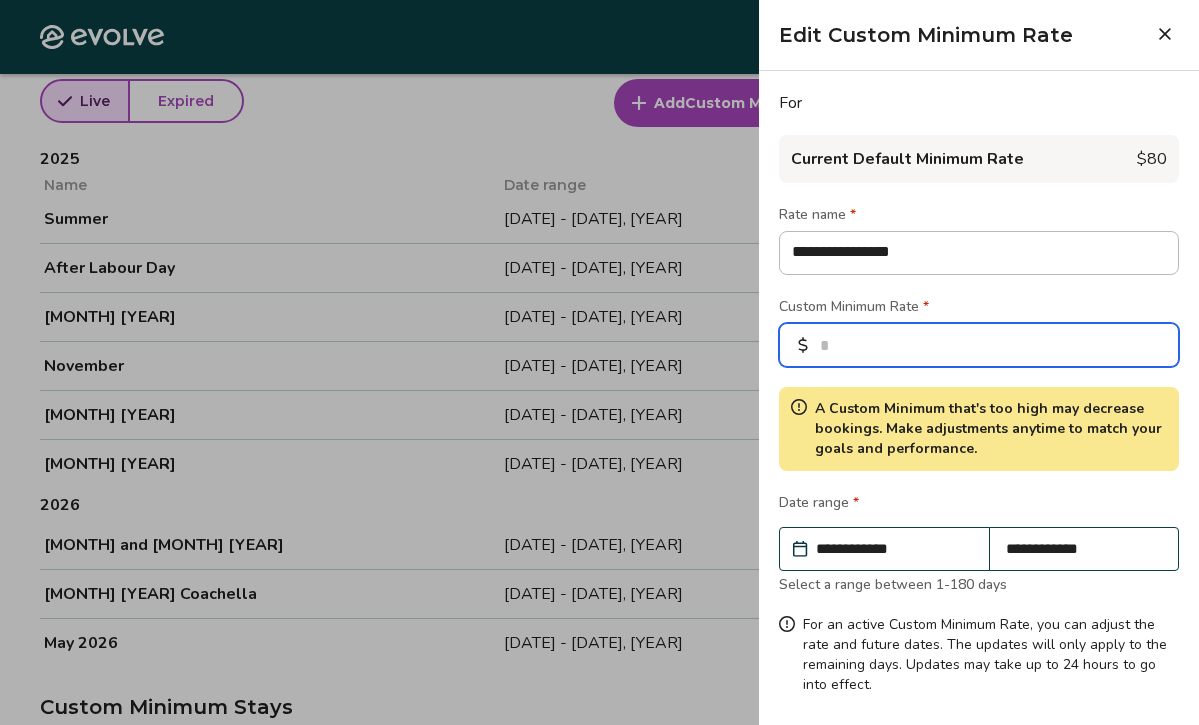 click on "***" at bounding box center (979, 345) 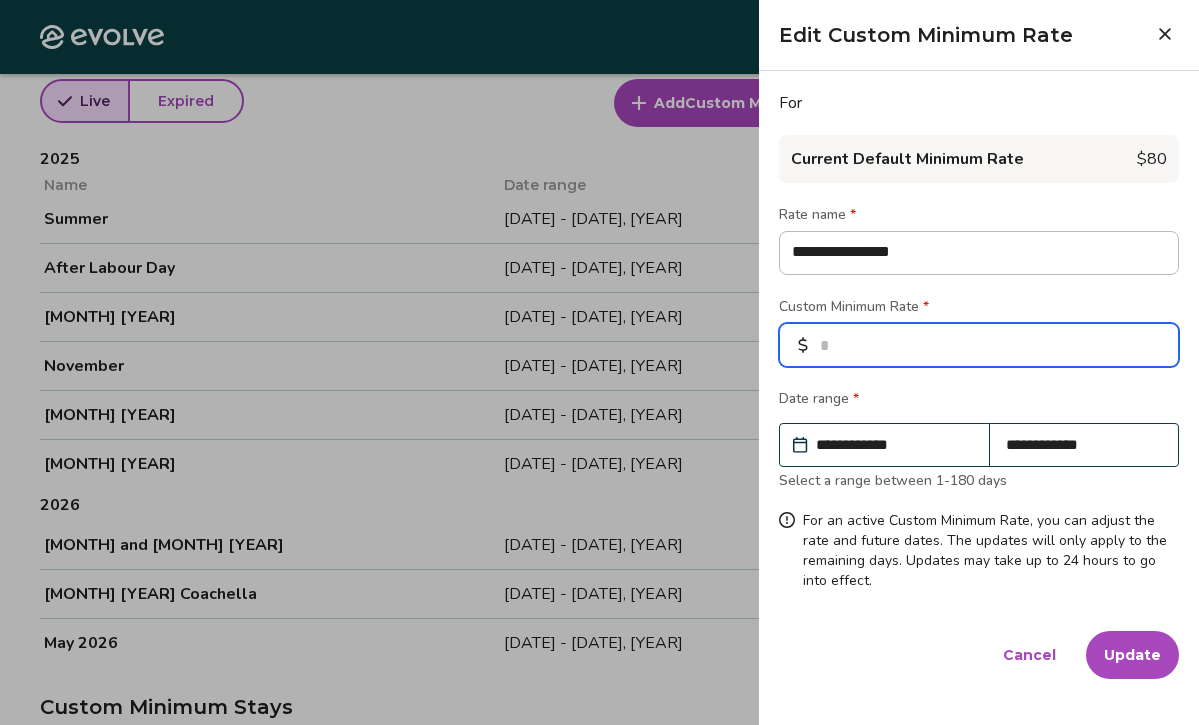 type on "*" 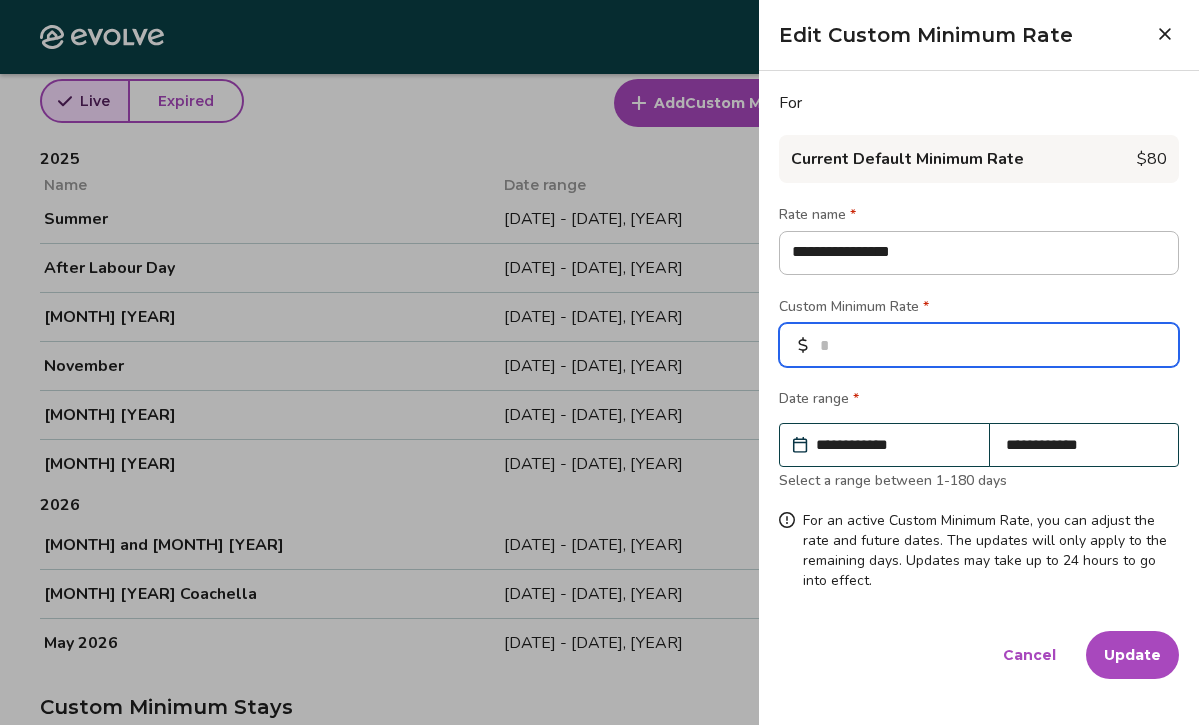 type on "*" 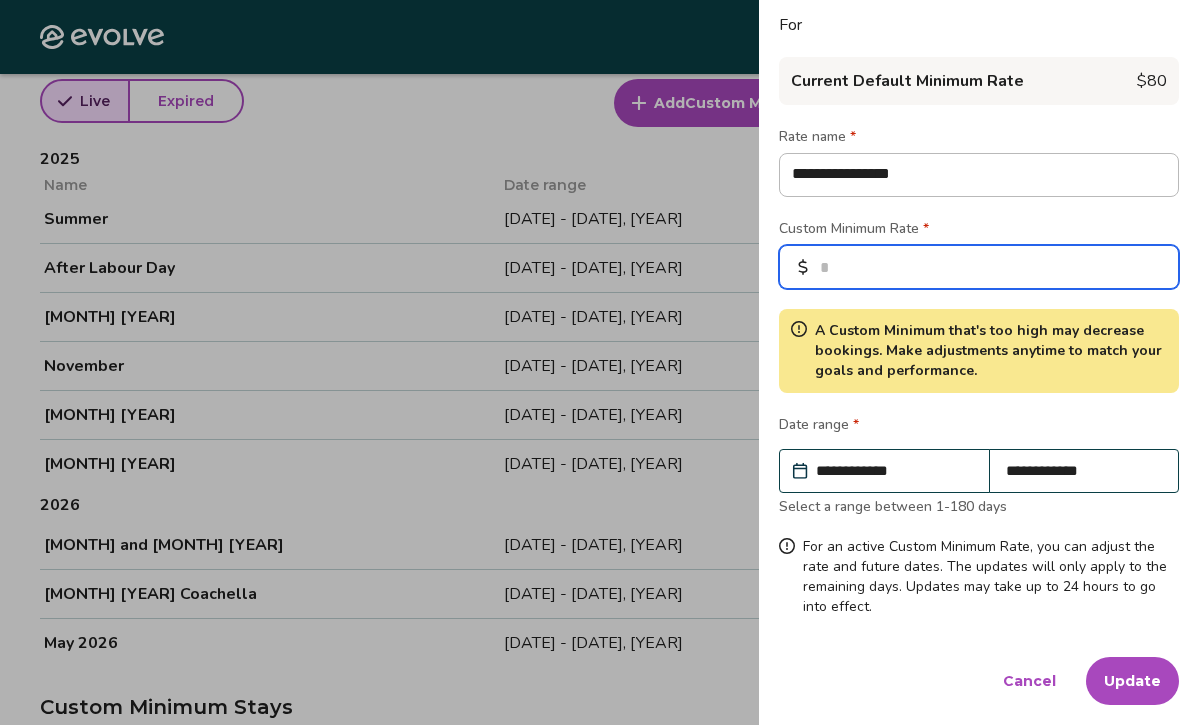 scroll, scrollTop: 79, scrollLeft: 0, axis: vertical 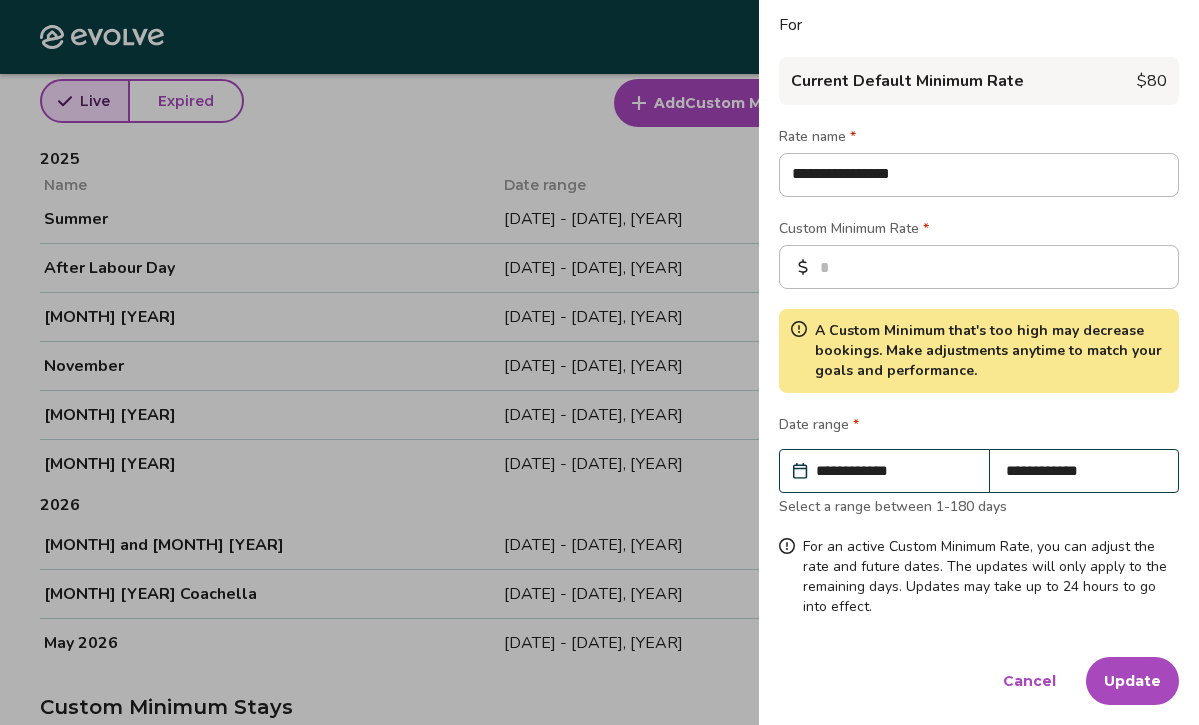 click on "Update" at bounding box center (1132, 681) 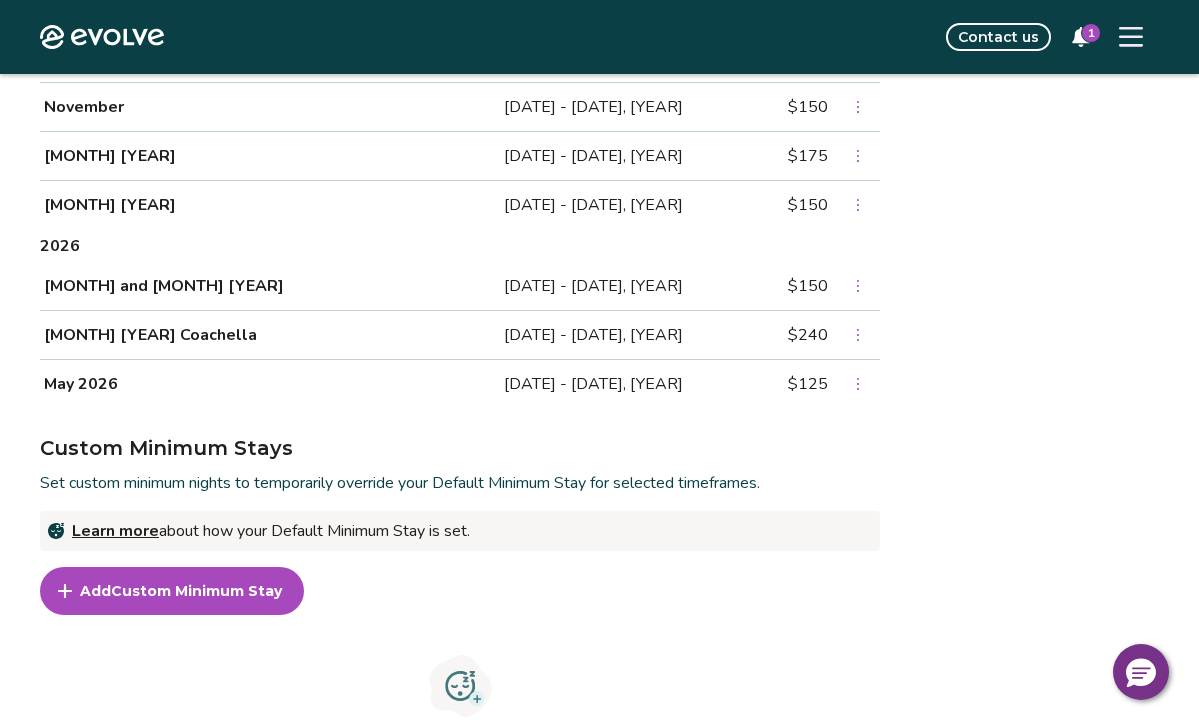 scroll, scrollTop: 1123, scrollLeft: 0, axis: vertical 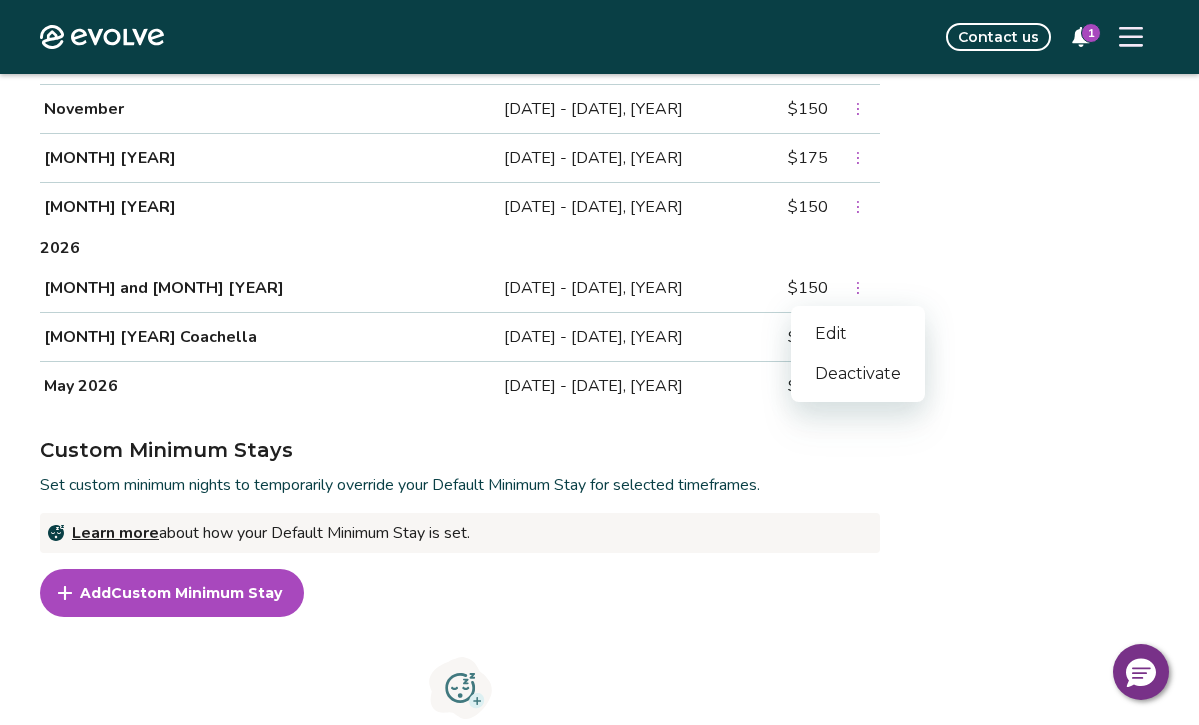 click 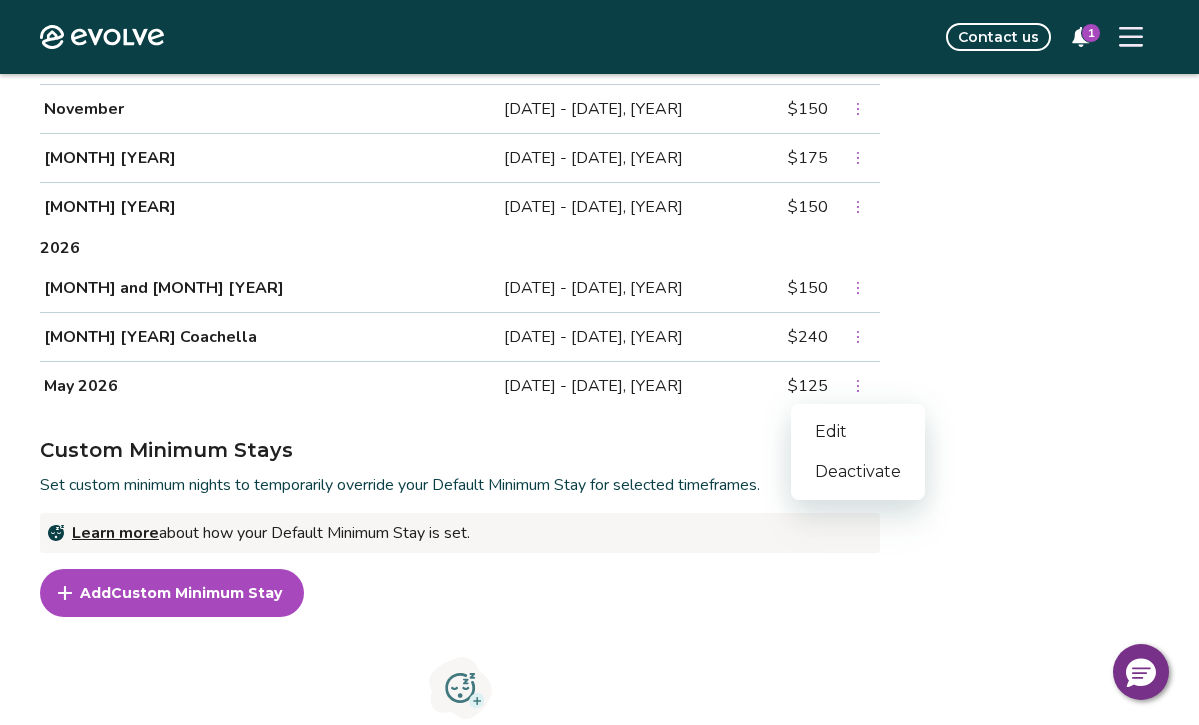 click 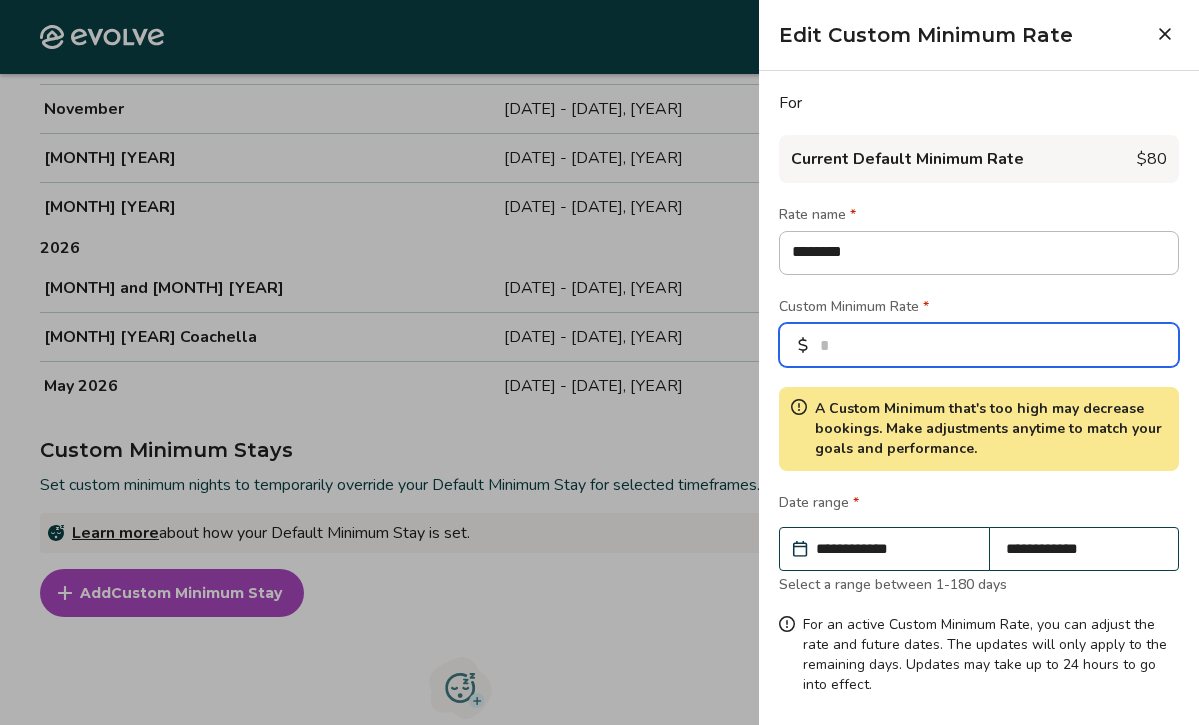 click on "***" at bounding box center (979, 345) 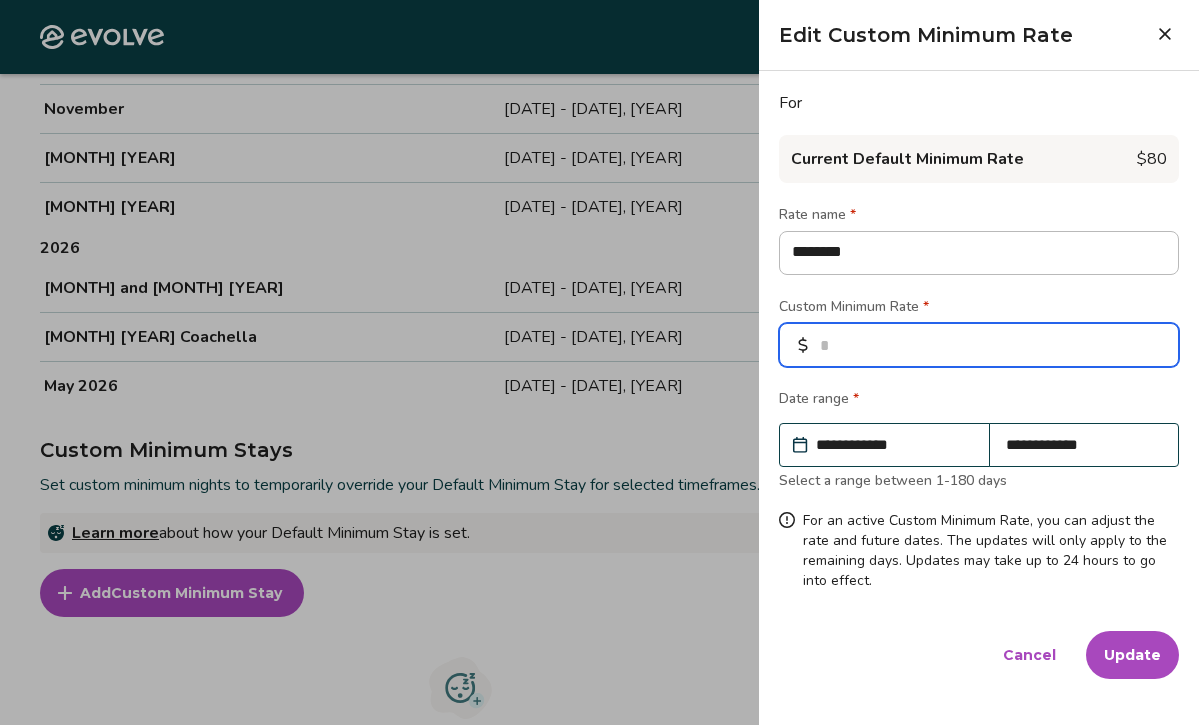 type on "*" 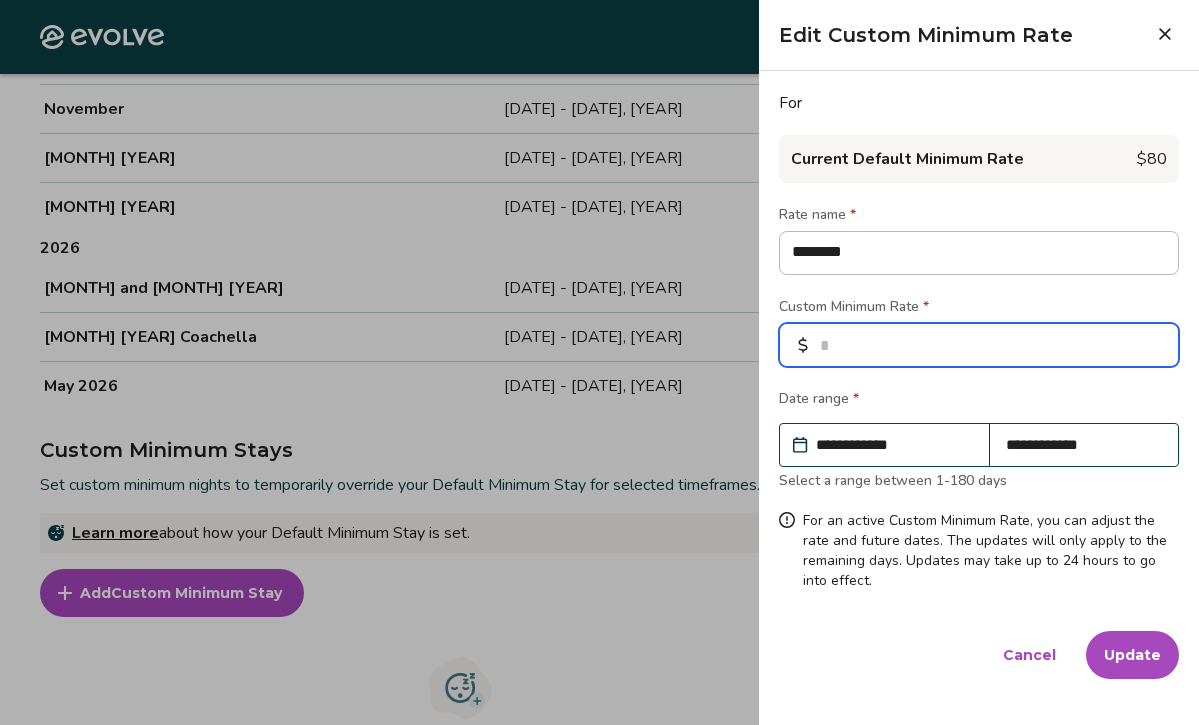 type on "**" 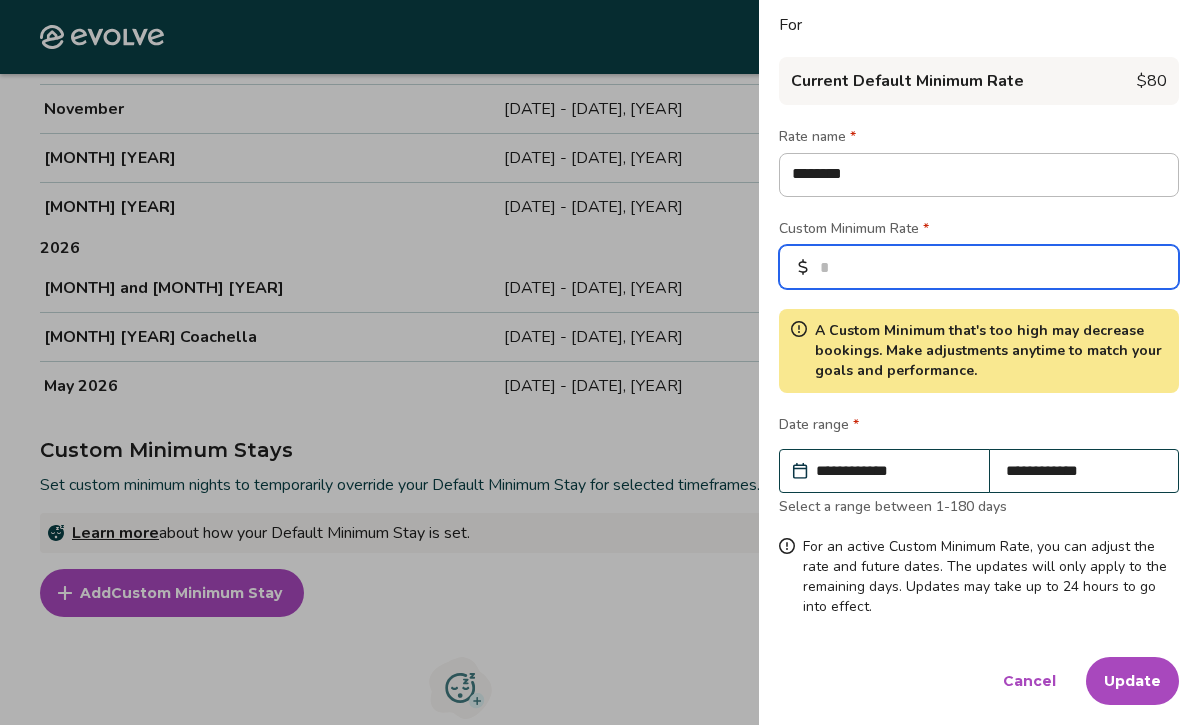 scroll, scrollTop: 79, scrollLeft: 0, axis: vertical 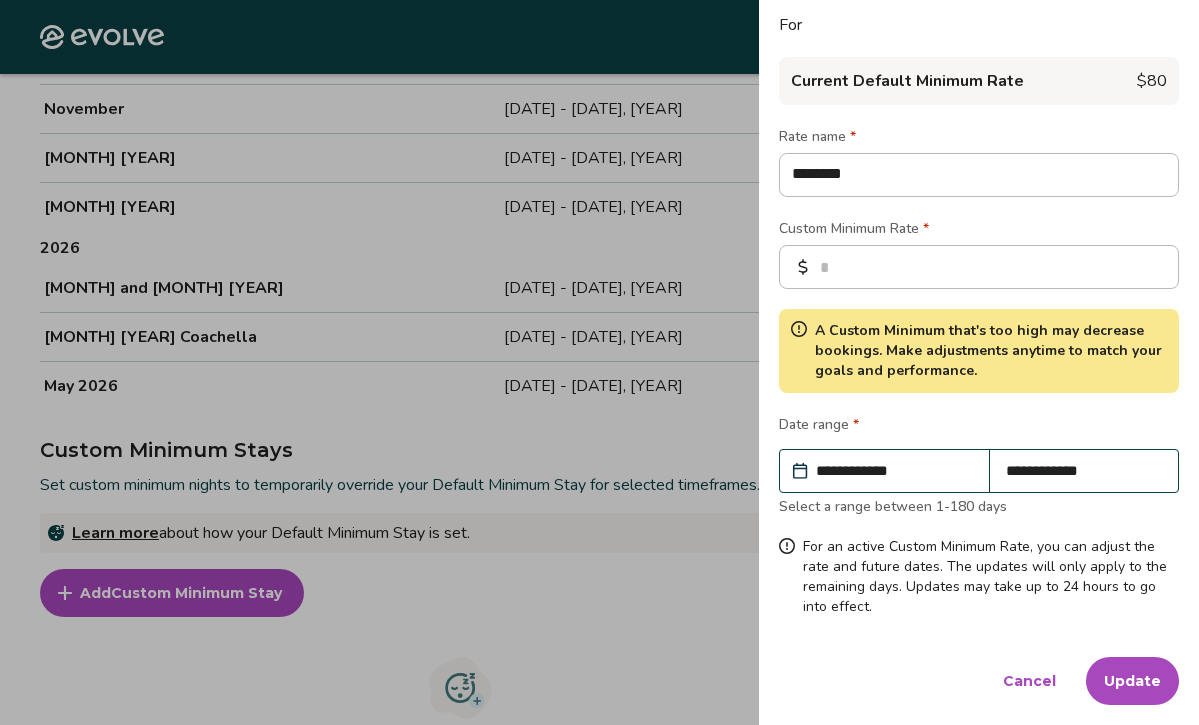 click on "Update" at bounding box center [1132, 681] 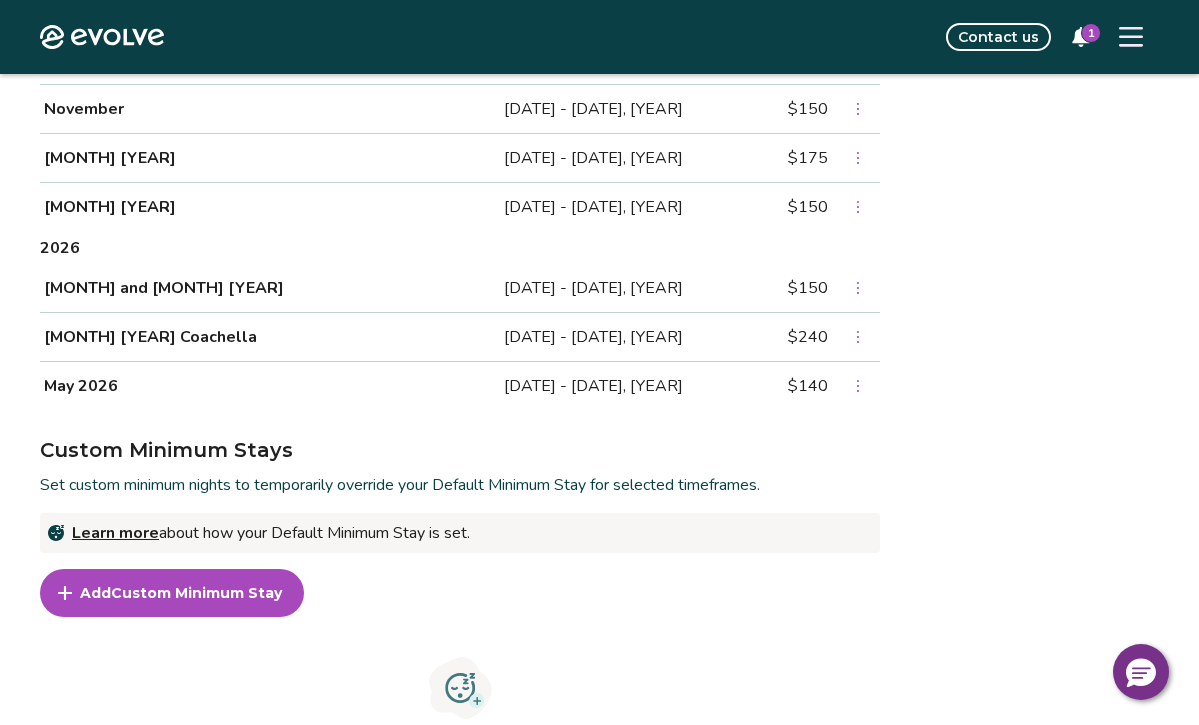 click 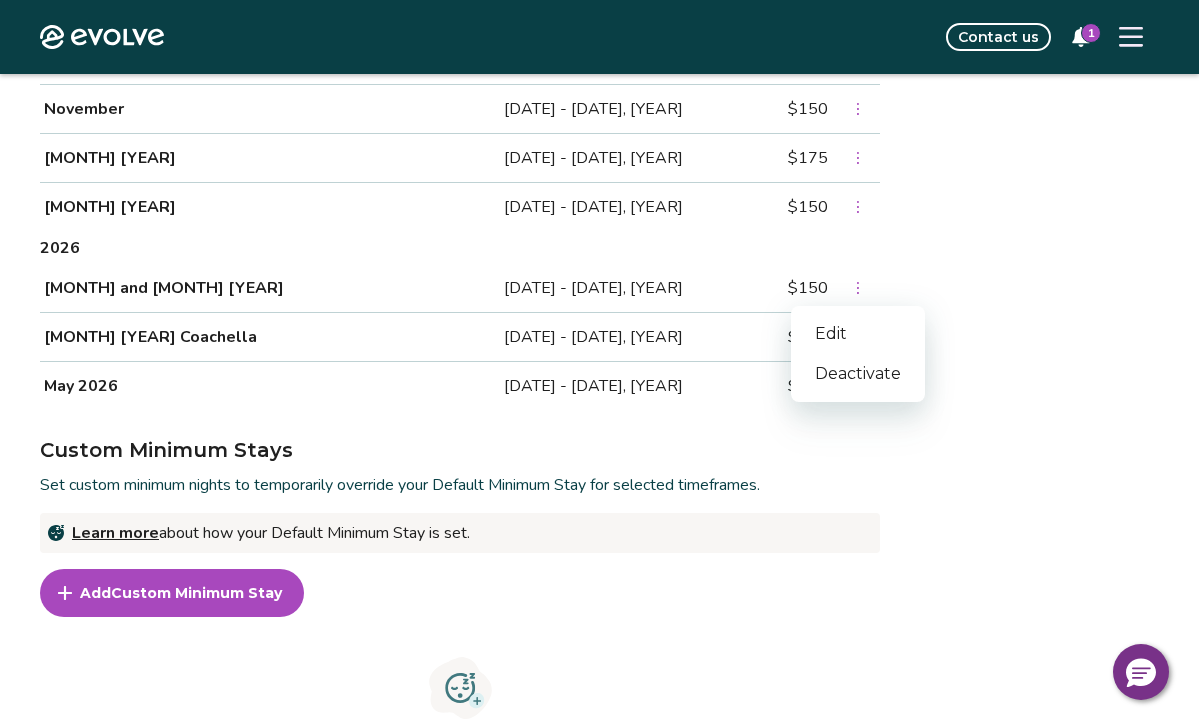 click on "Edit" at bounding box center [858, 334] 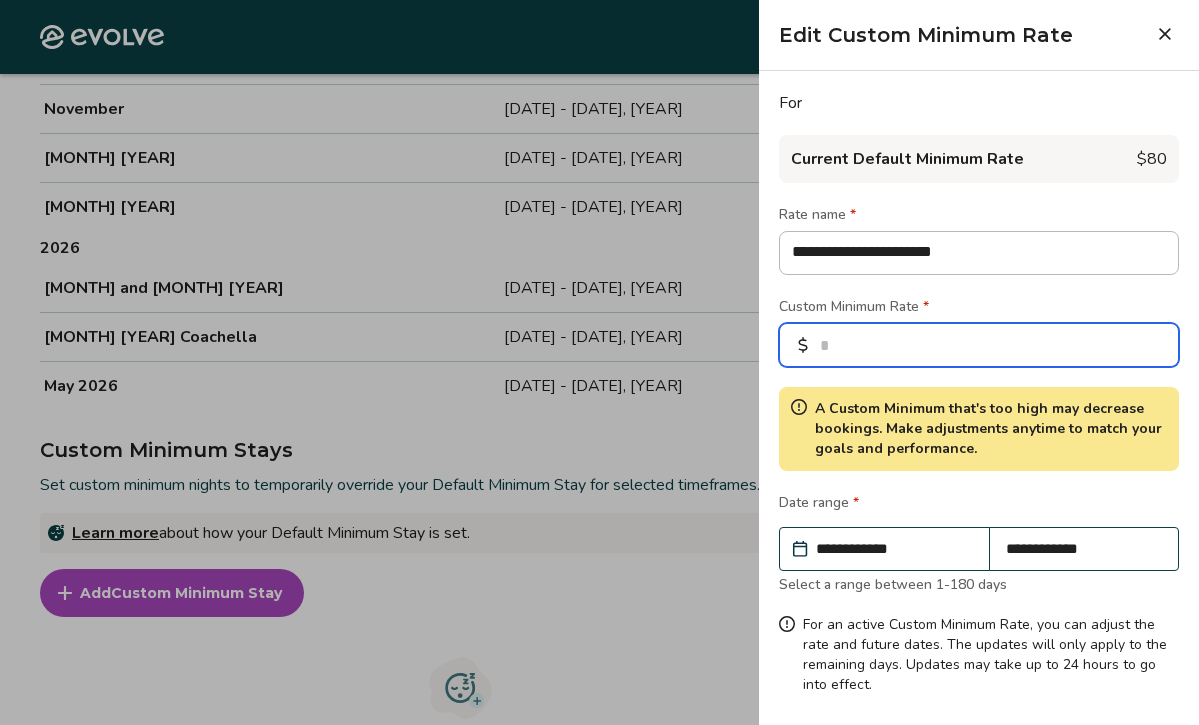 click on "***" at bounding box center (979, 345) 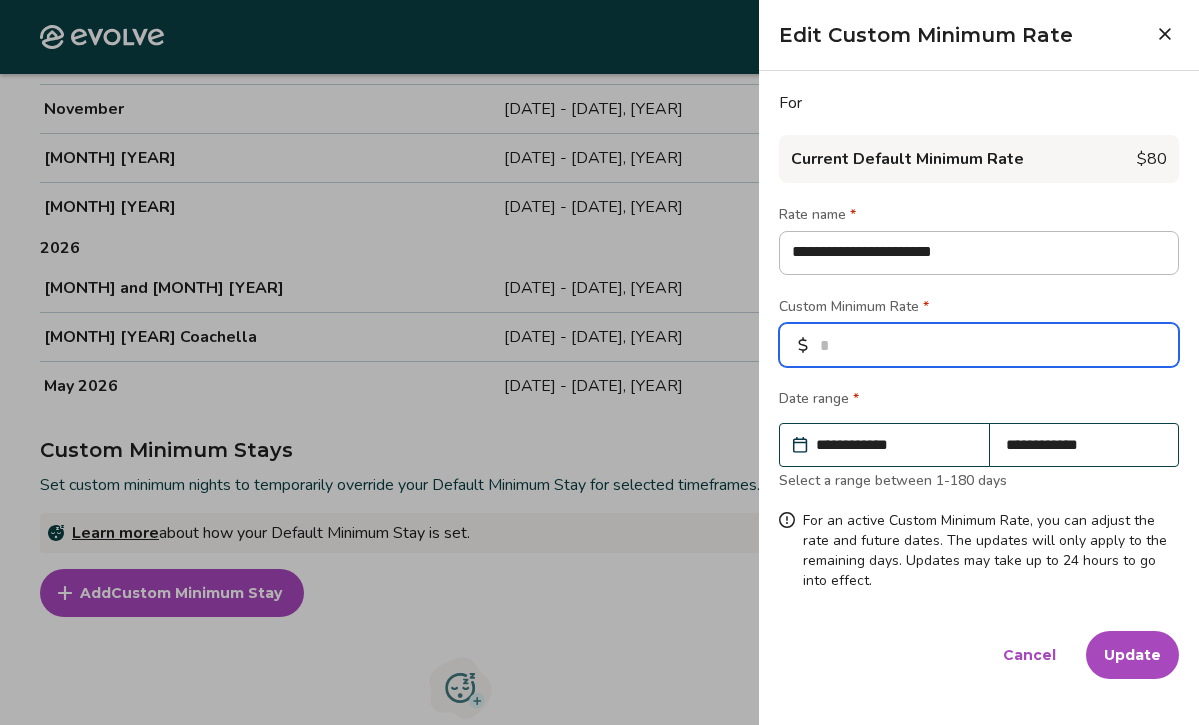 type on "*" 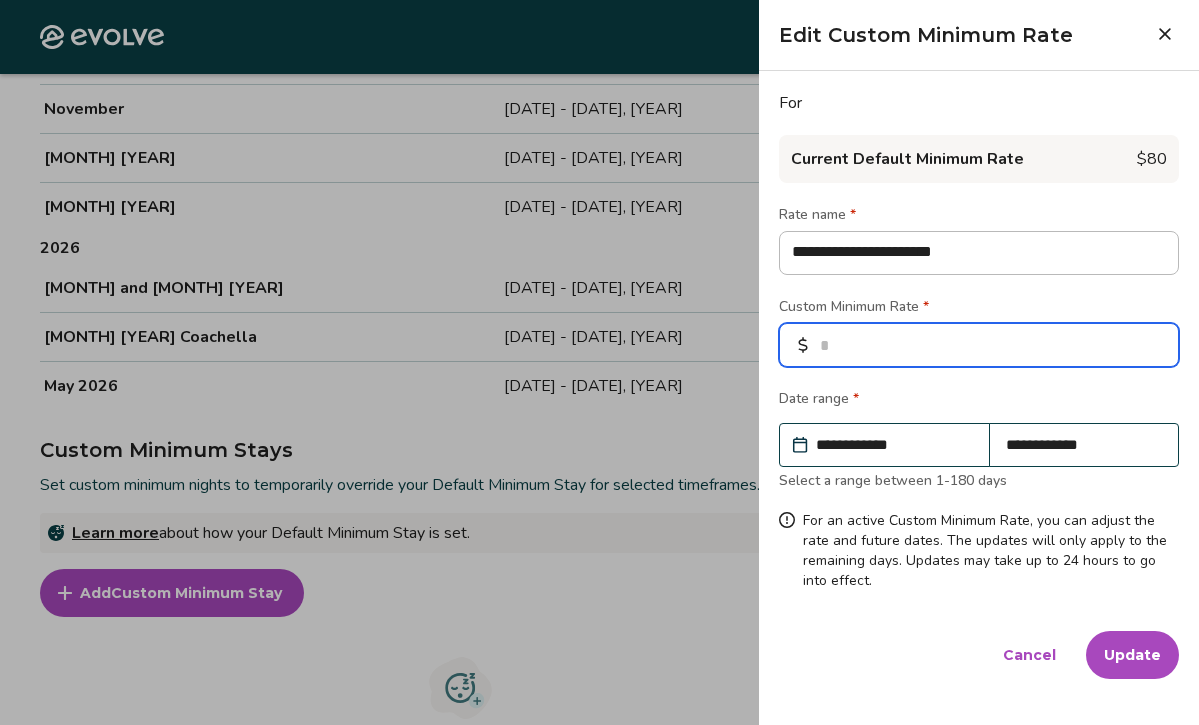 type on "*" 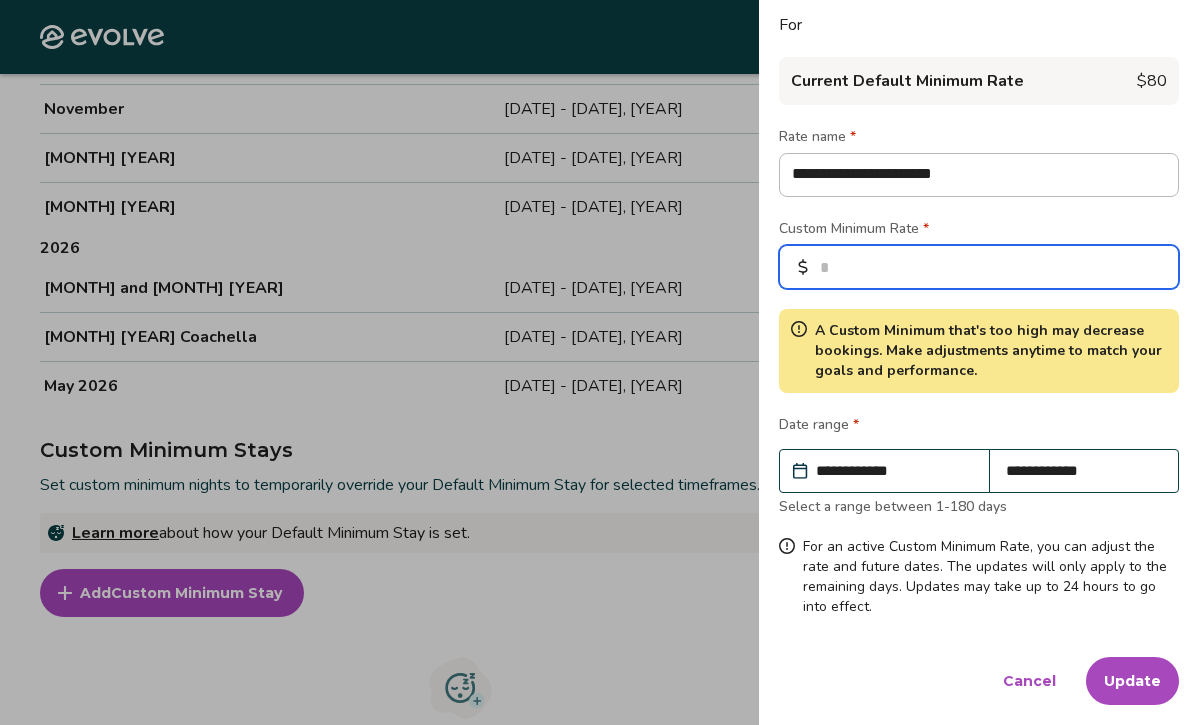 scroll, scrollTop: 79, scrollLeft: 0, axis: vertical 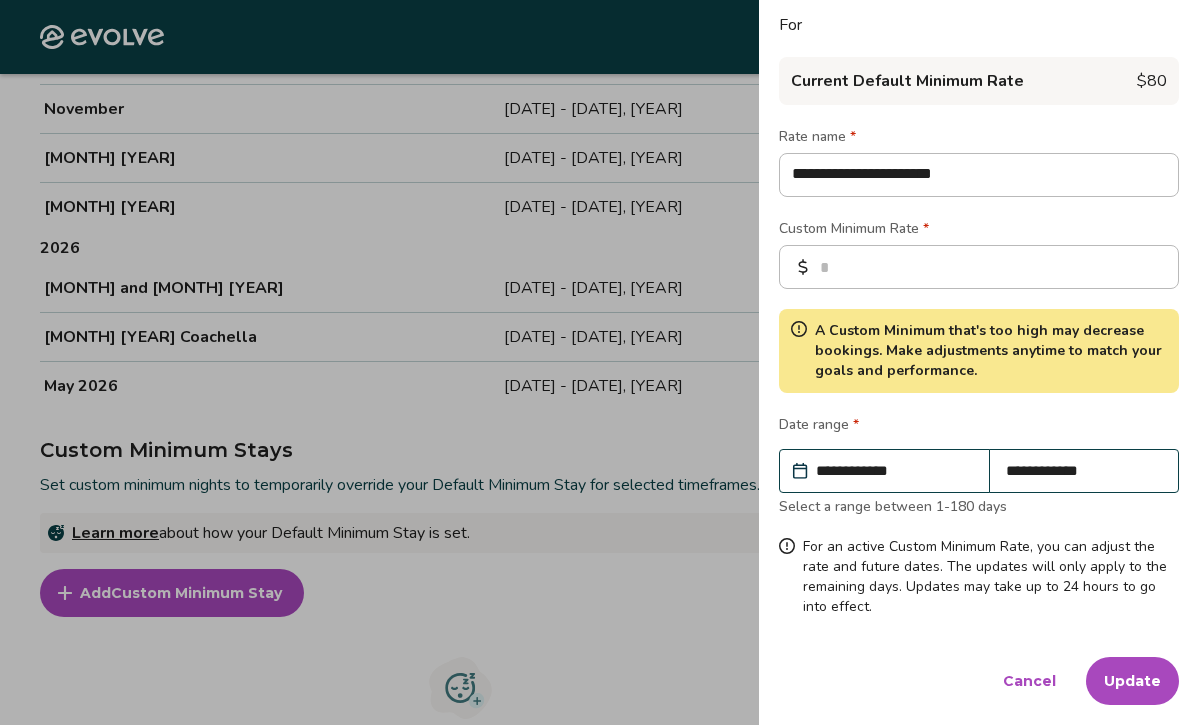 click on "Update" at bounding box center [1132, 681] 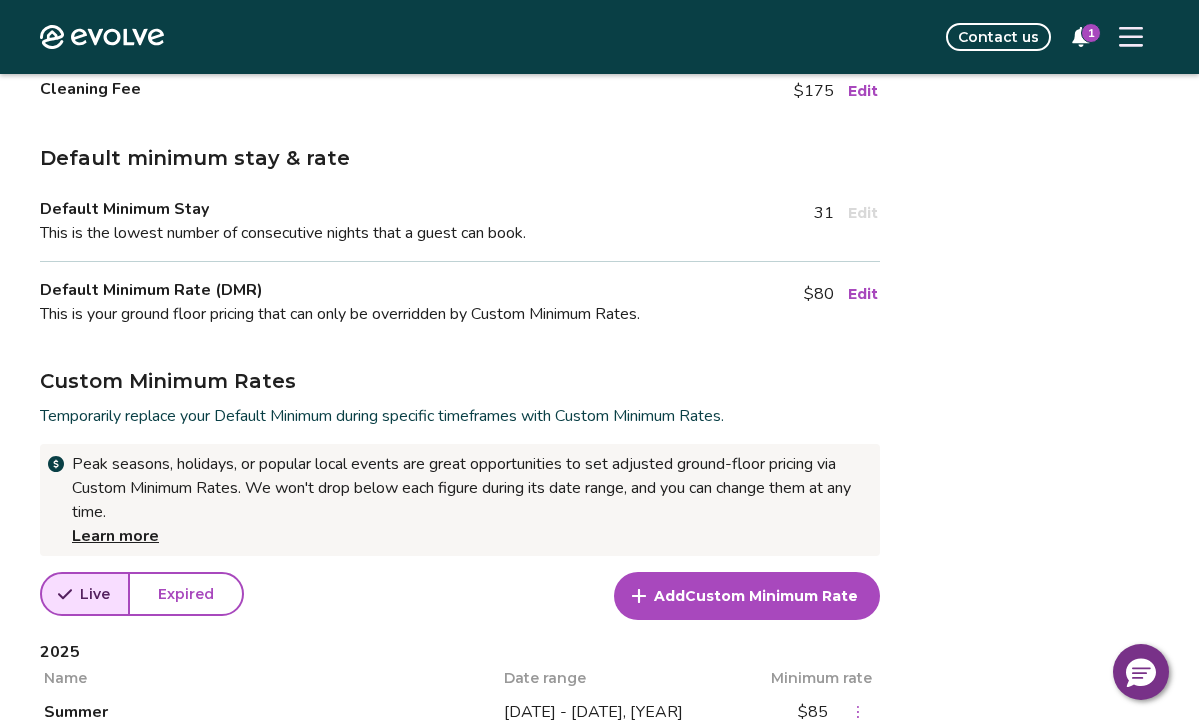 scroll, scrollTop: 375, scrollLeft: 0, axis: vertical 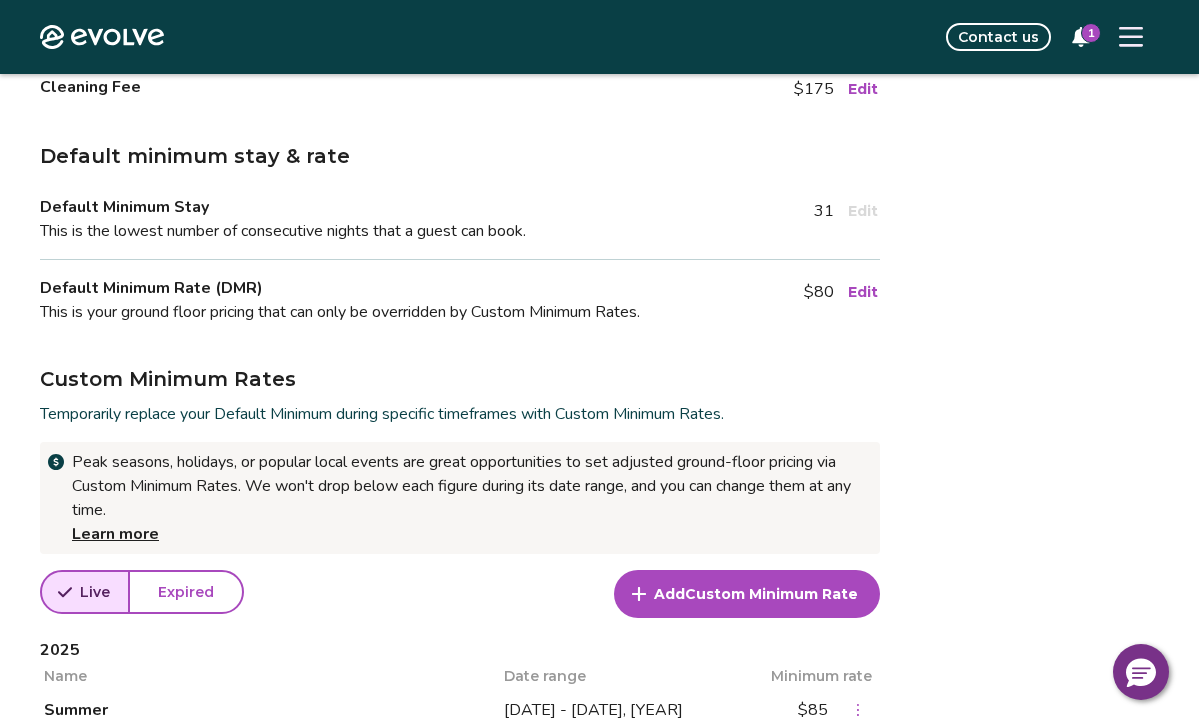 click on "Edit" at bounding box center [863, 292] 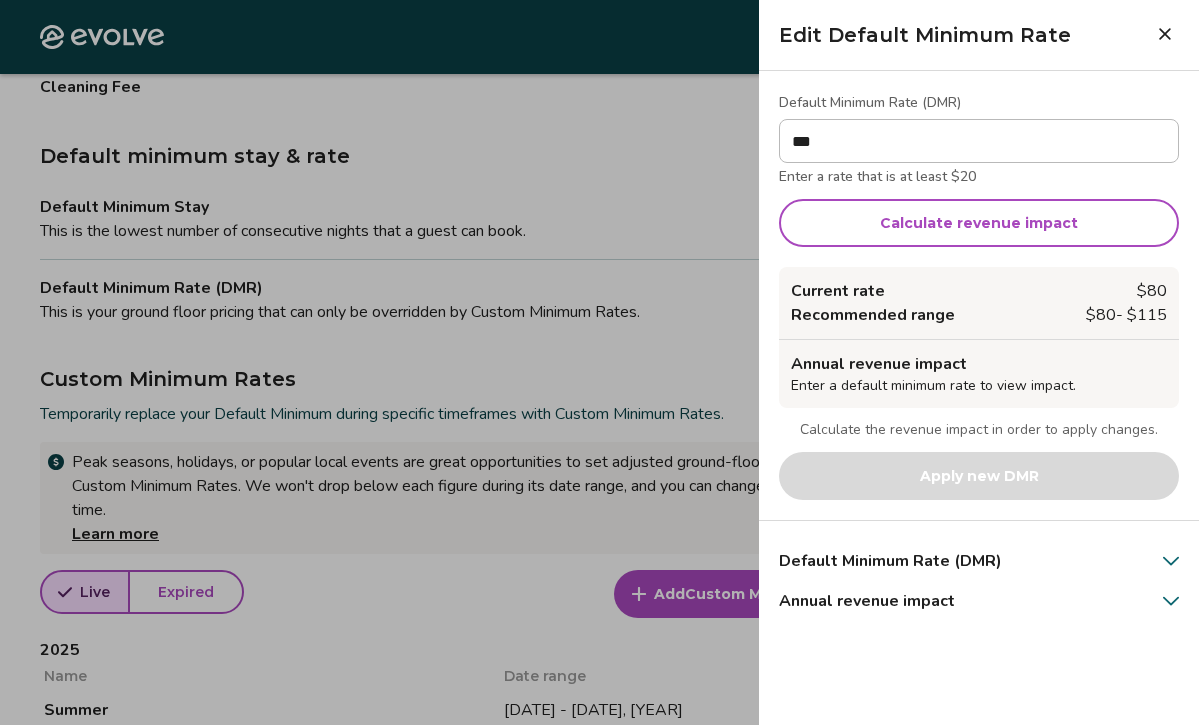 click on "***" at bounding box center [979, 141] 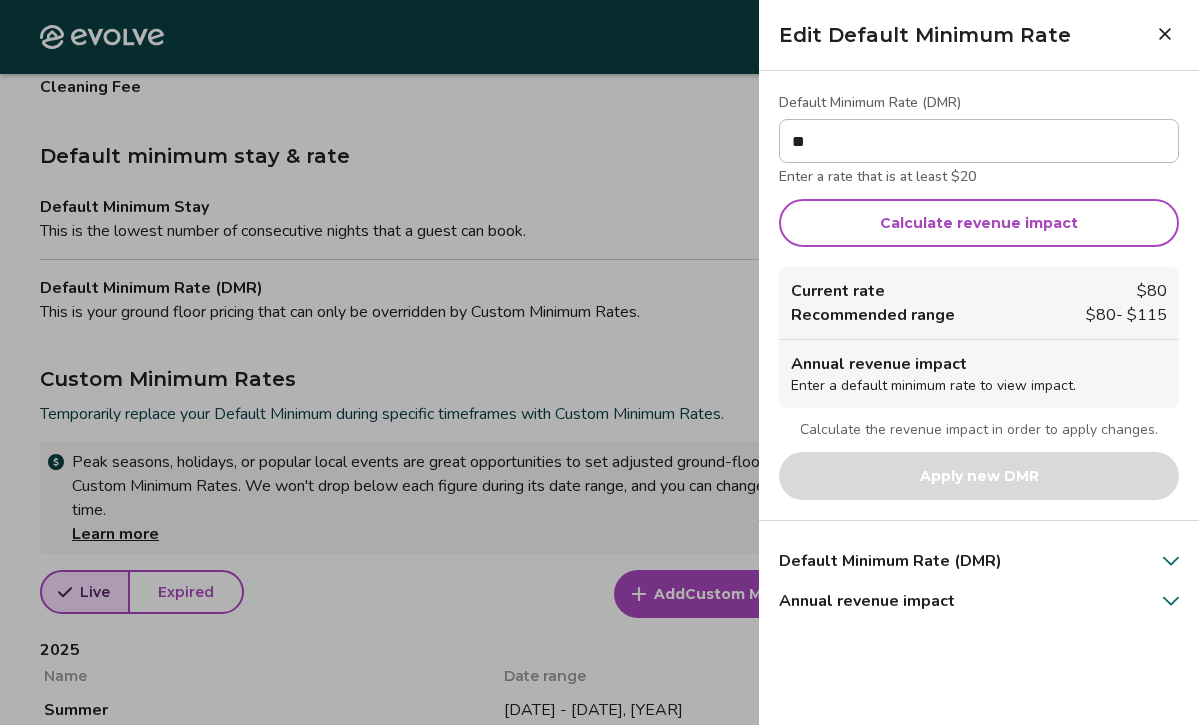 type on "*" 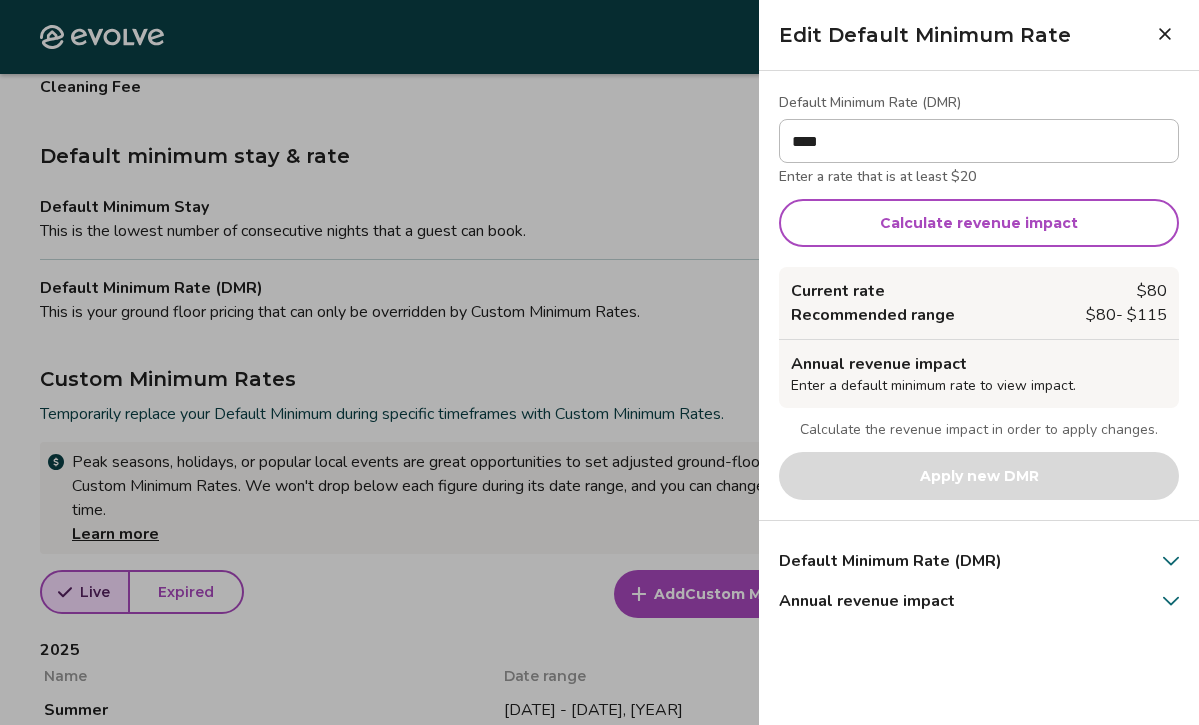 click on "****" at bounding box center [979, 141] 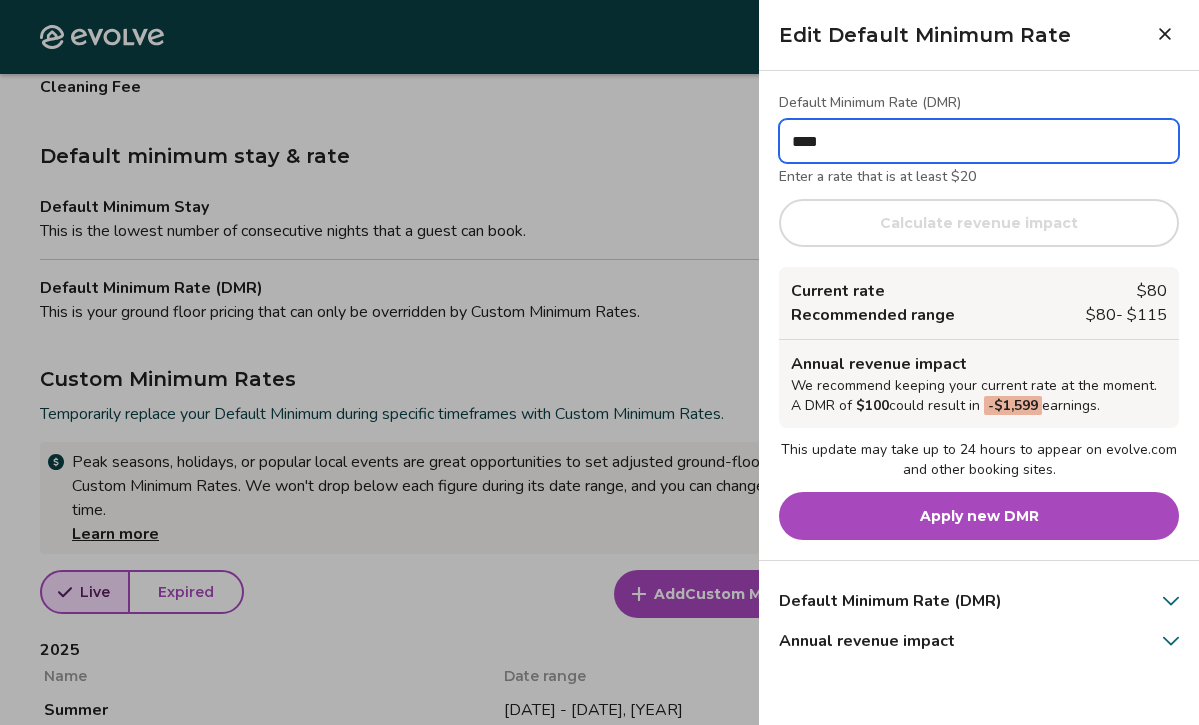 click on "****" at bounding box center (979, 141) 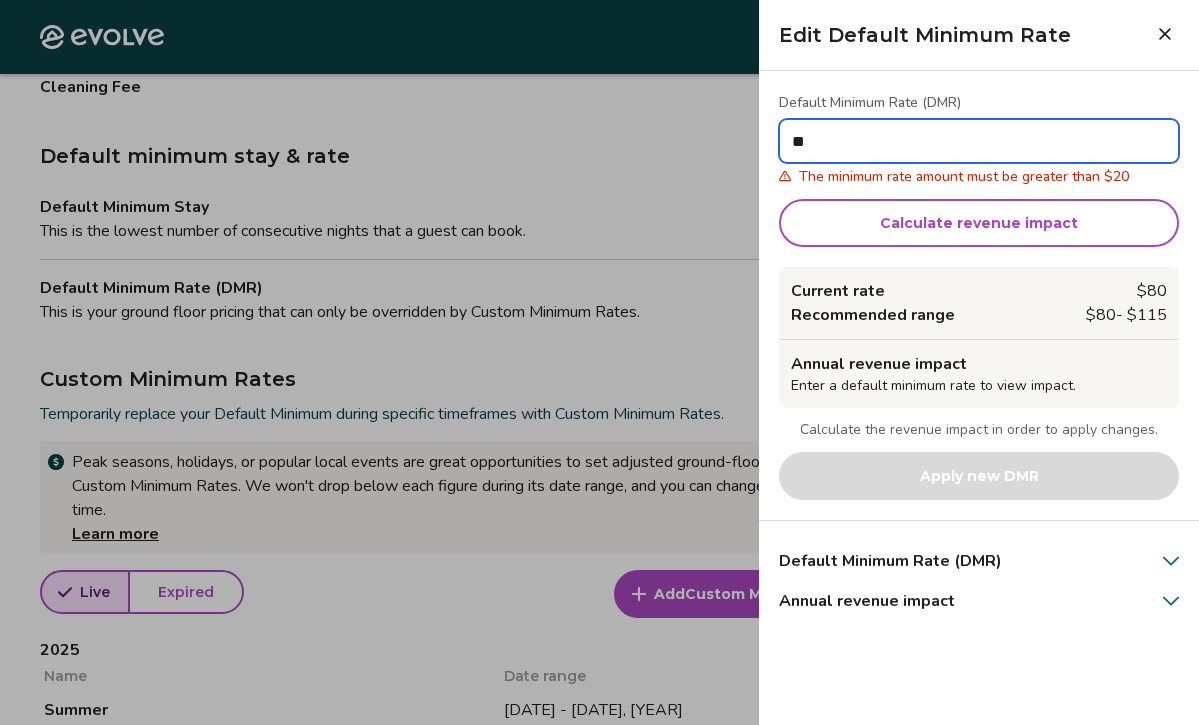 type on "*" 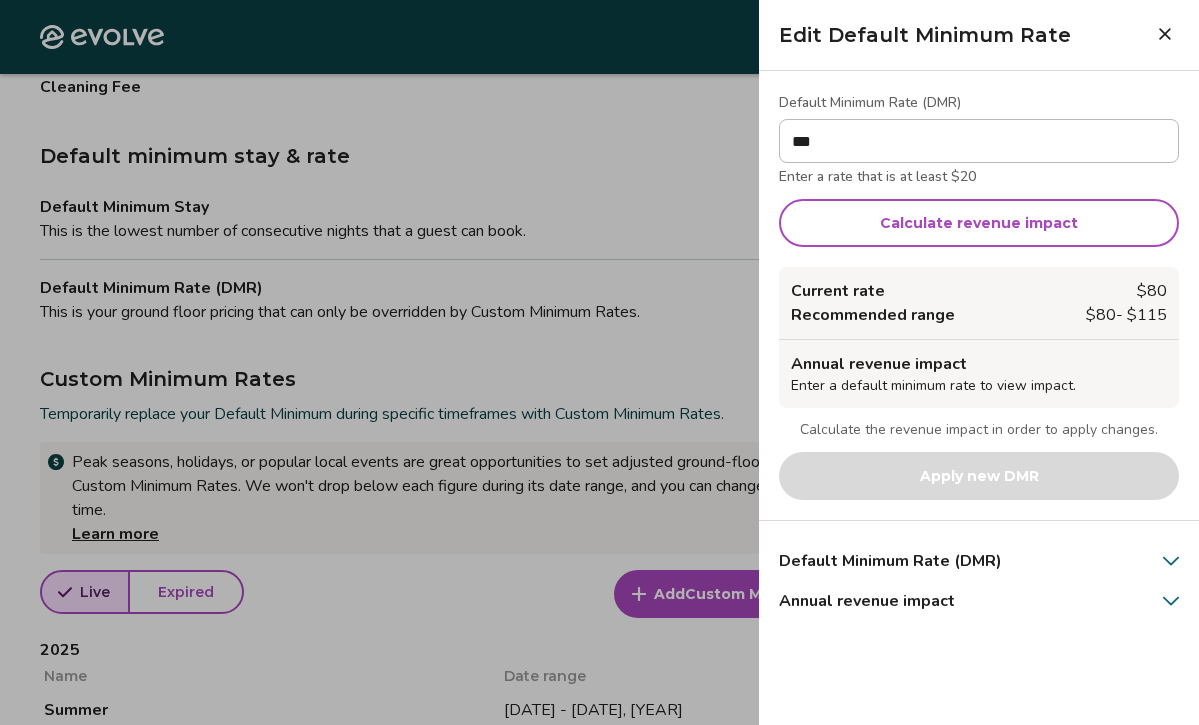 click on "Calculate revenue impact" at bounding box center (979, 223) 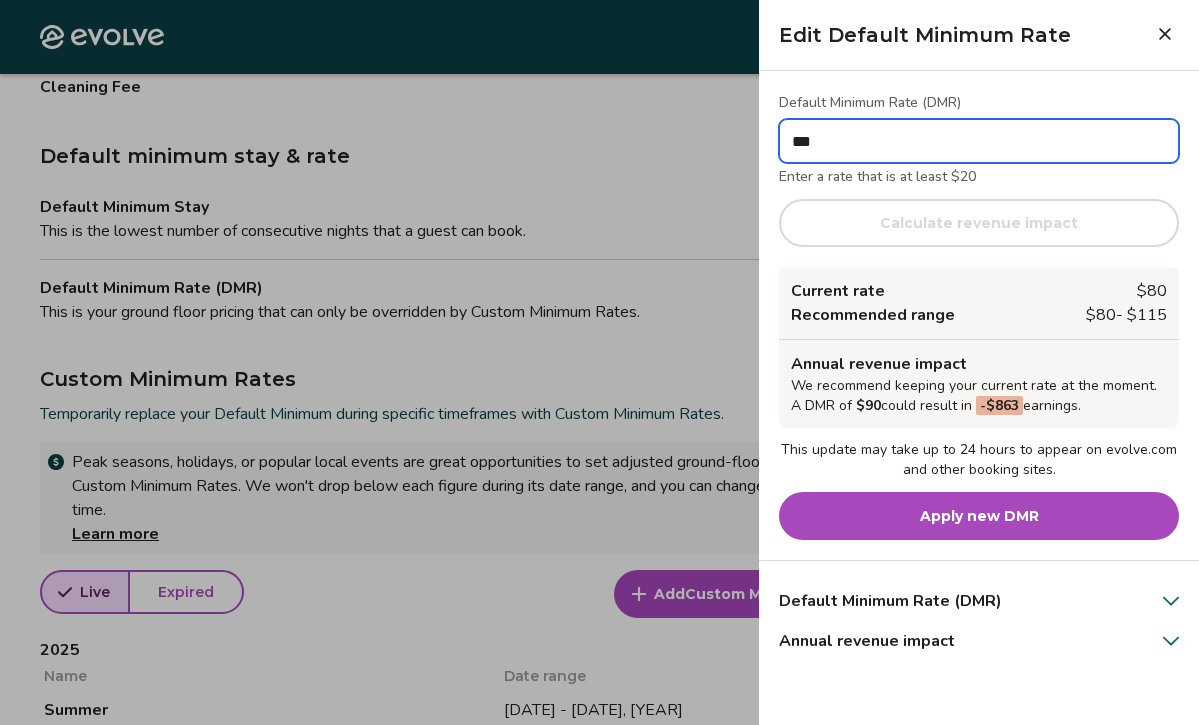 click on "***" at bounding box center [979, 141] 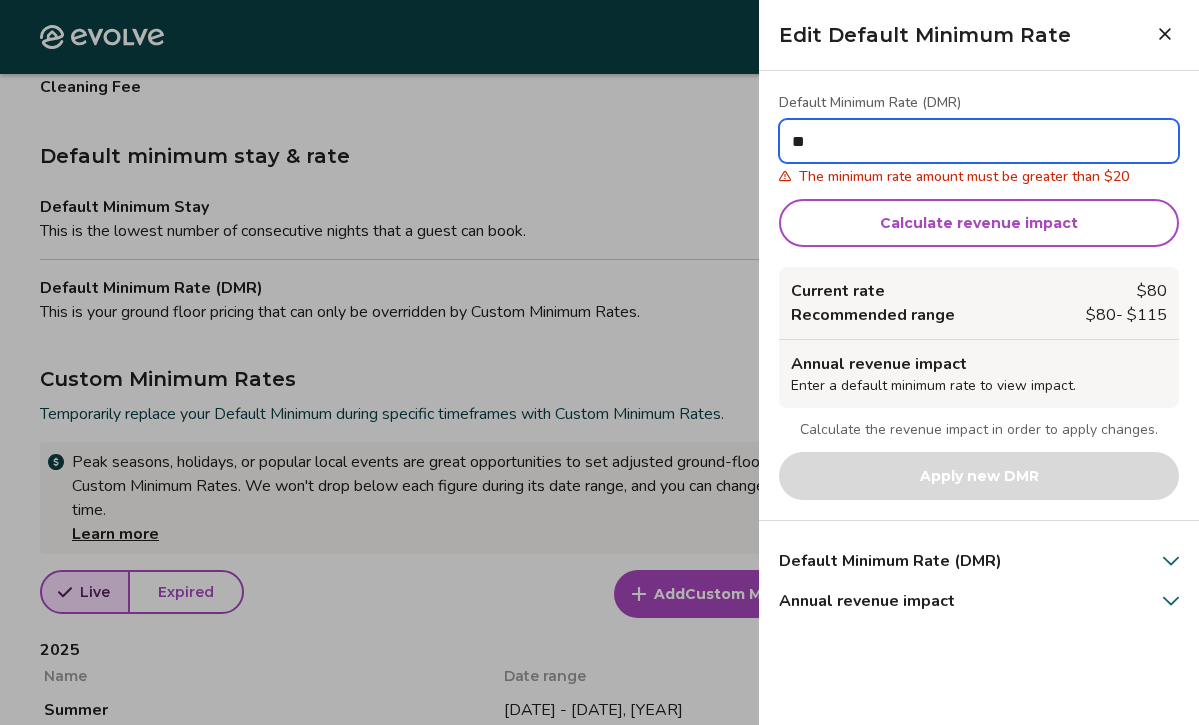 type on "*" 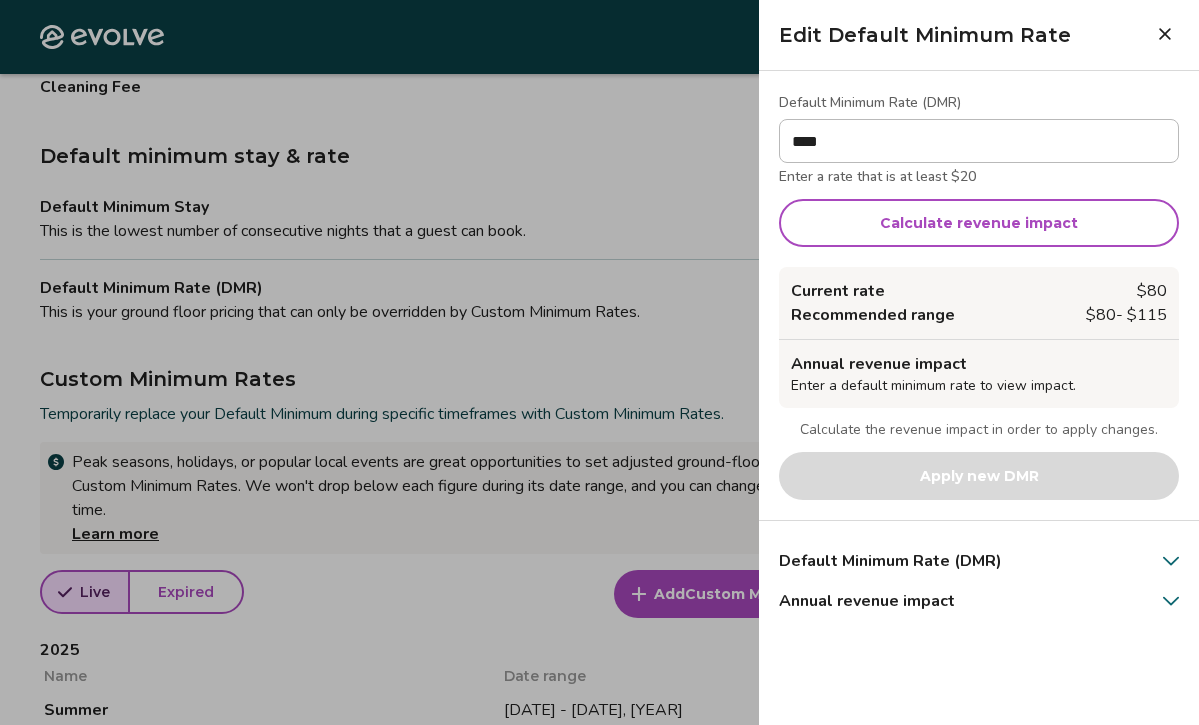 click on "Calculate revenue impact" at bounding box center (979, 223) 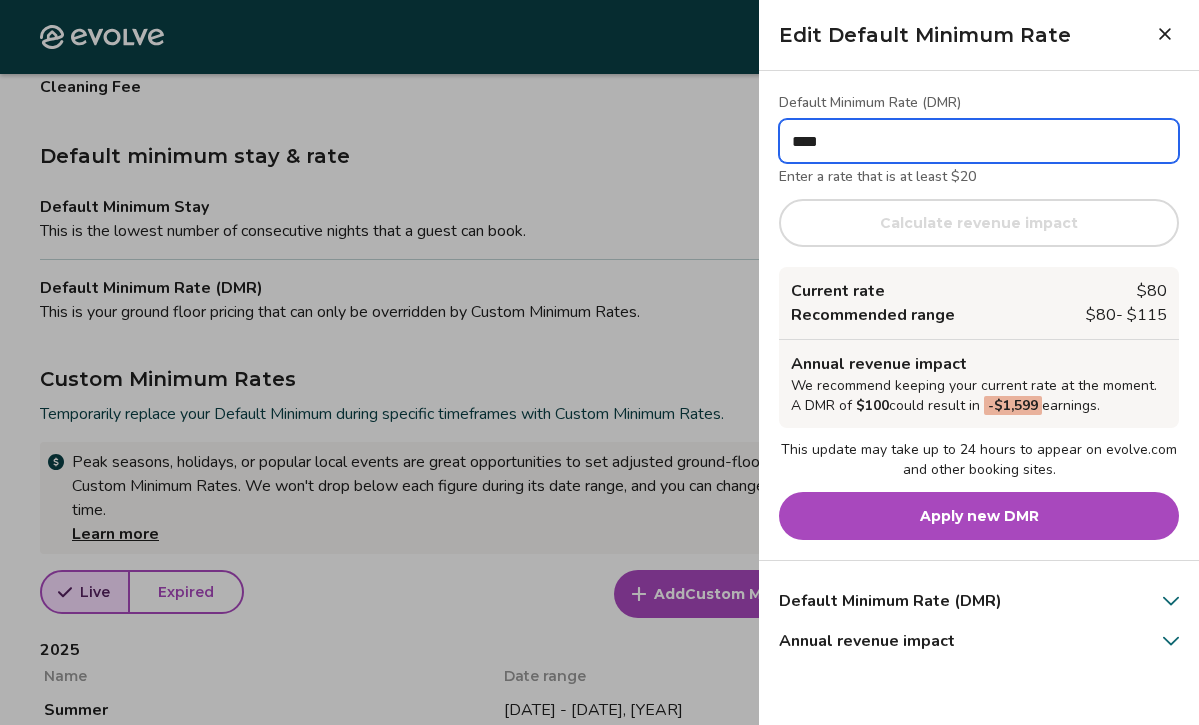 click on "****" at bounding box center (979, 141) 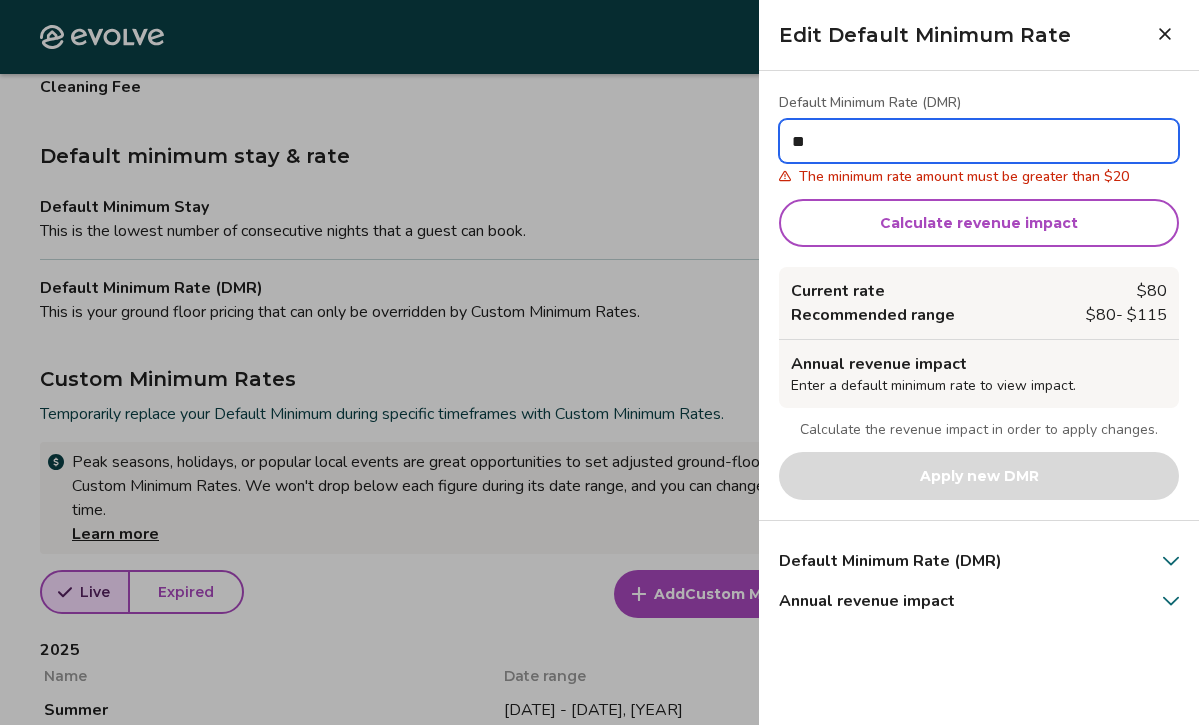 type on "*" 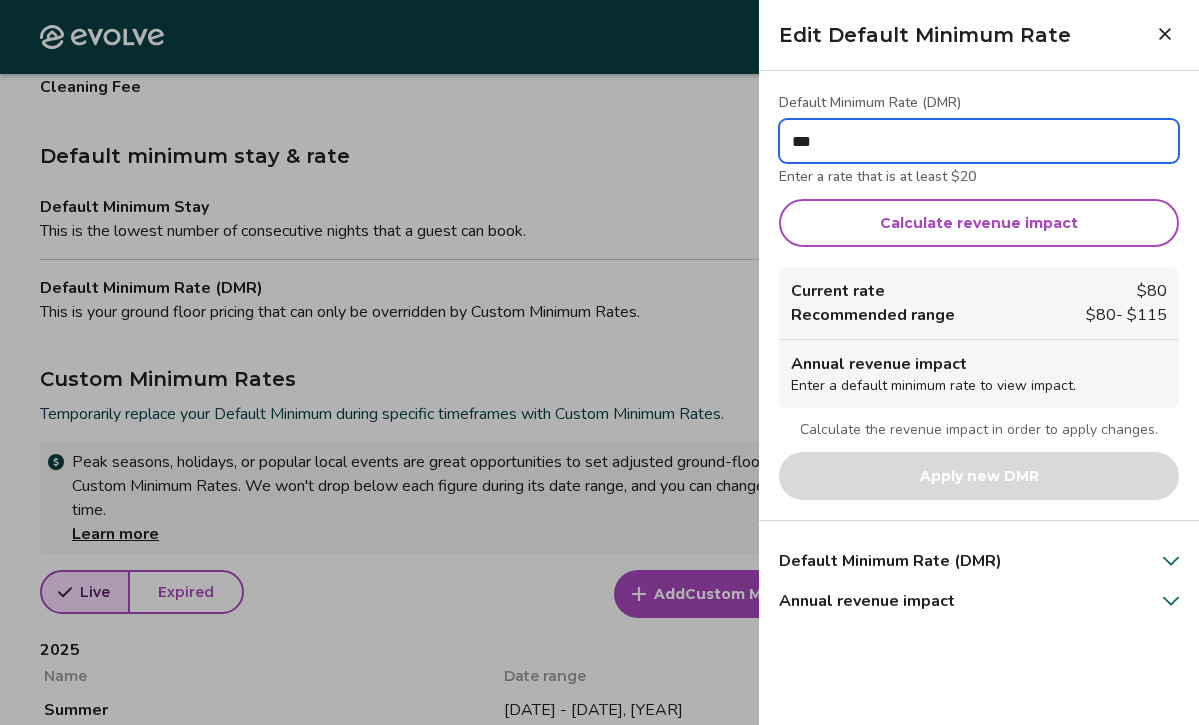 type on "***" 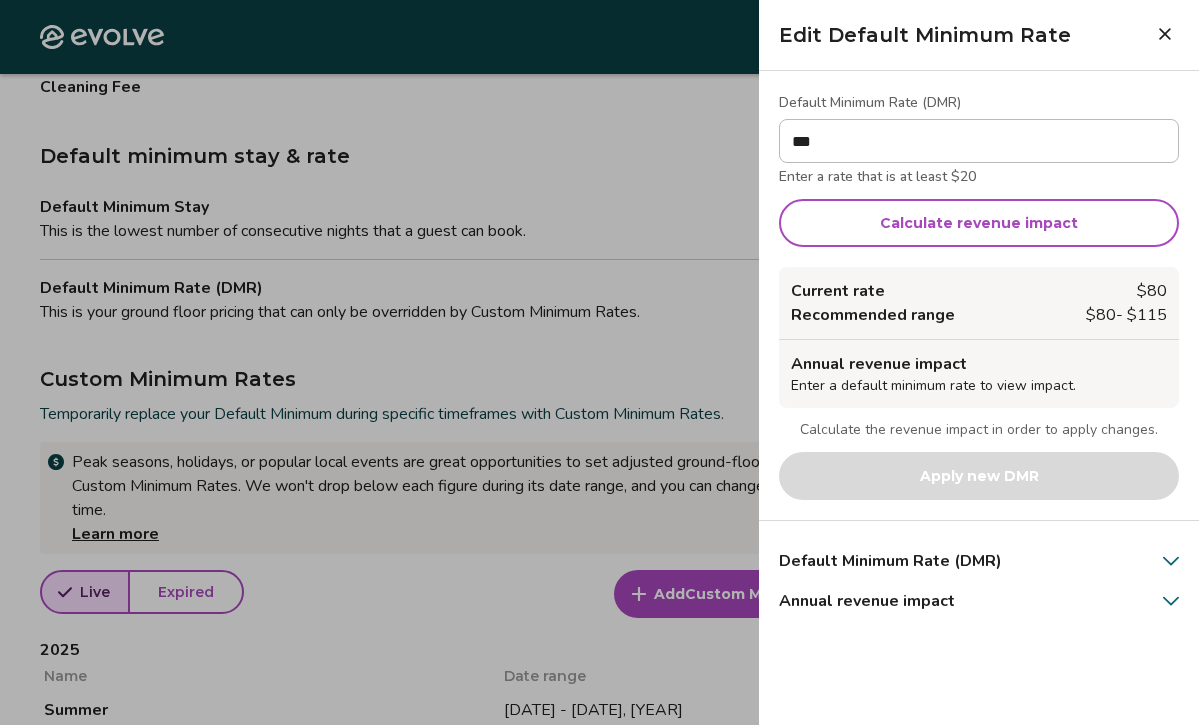 click on "Calculate revenue impact" at bounding box center (979, 223) 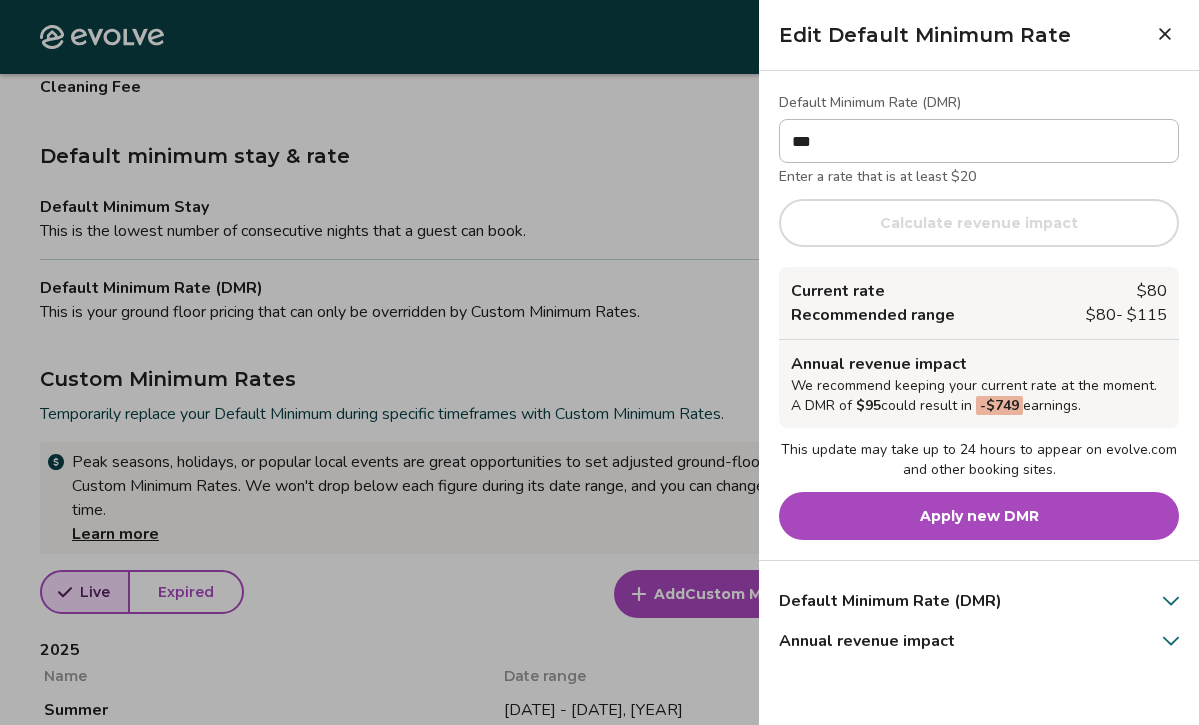 click on "Apply new DMR" at bounding box center (979, 516) 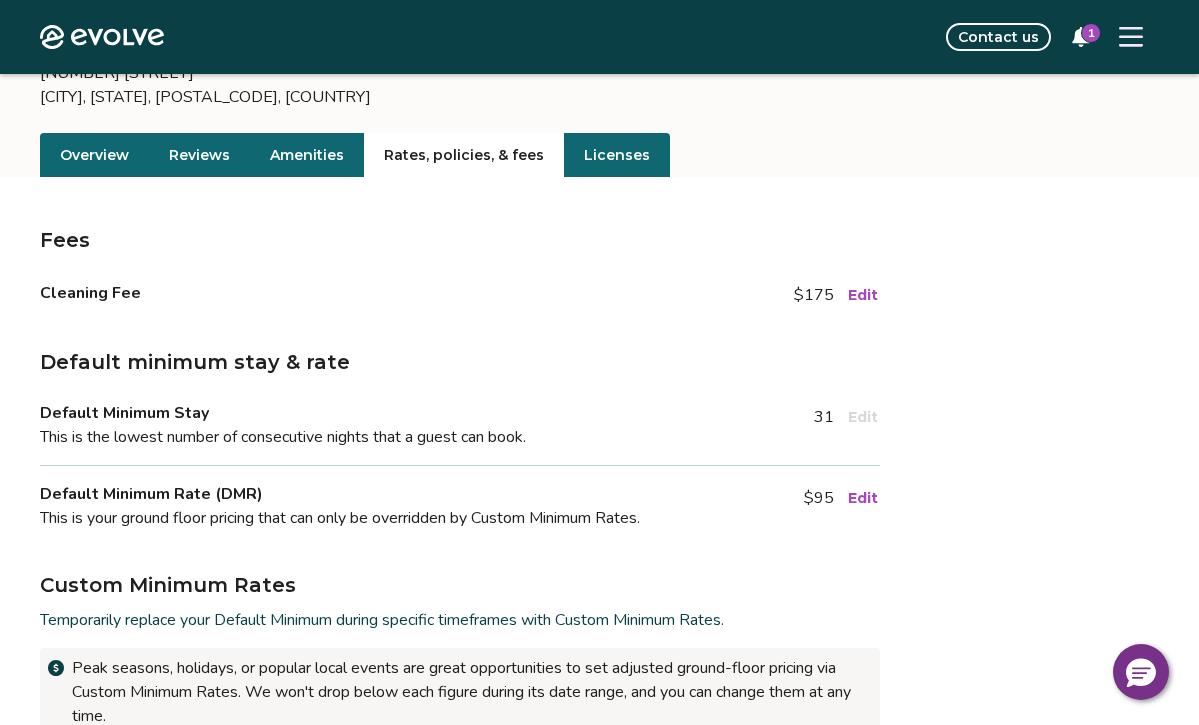 scroll, scrollTop: 0, scrollLeft: 0, axis: both 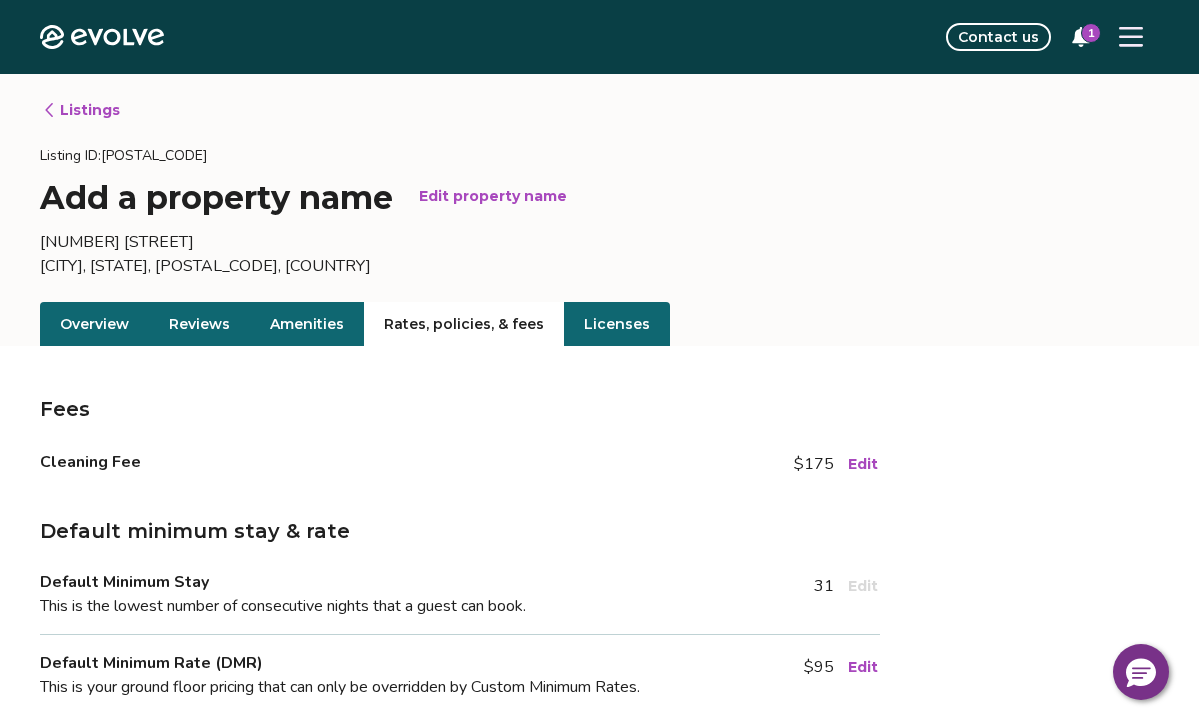 click on "Contact us" at bounding box center (998, 37) 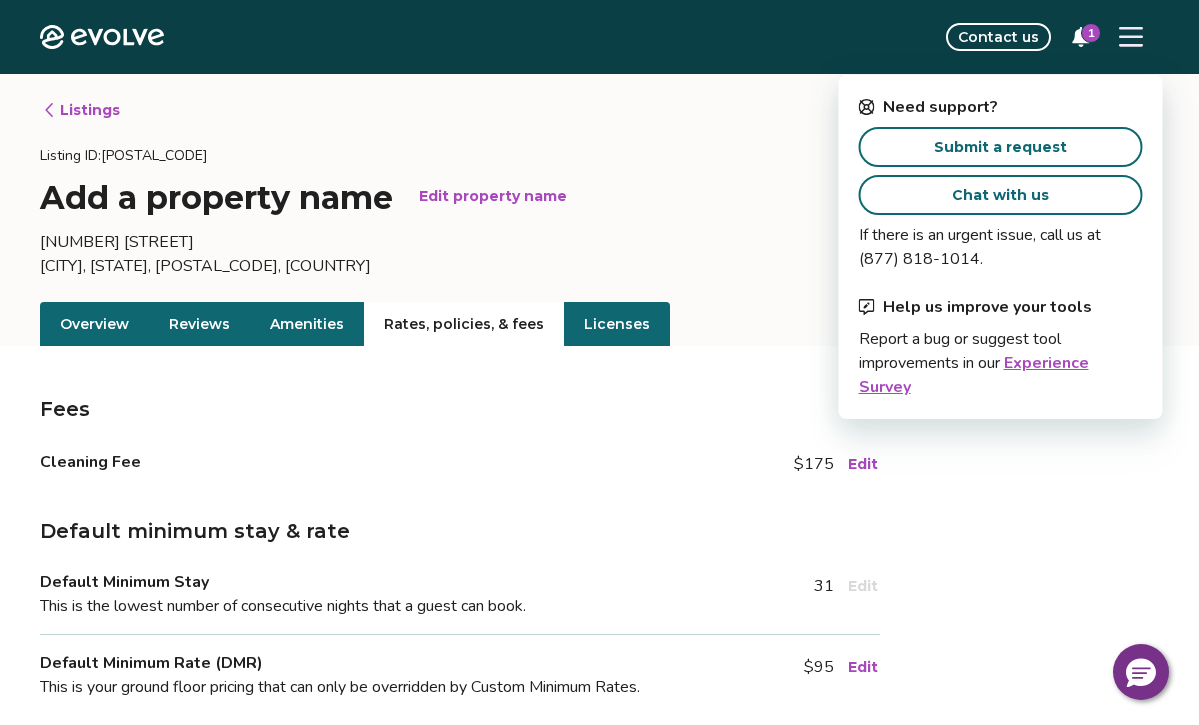 click on "Chat with us" at bounding box center [1000, 195] 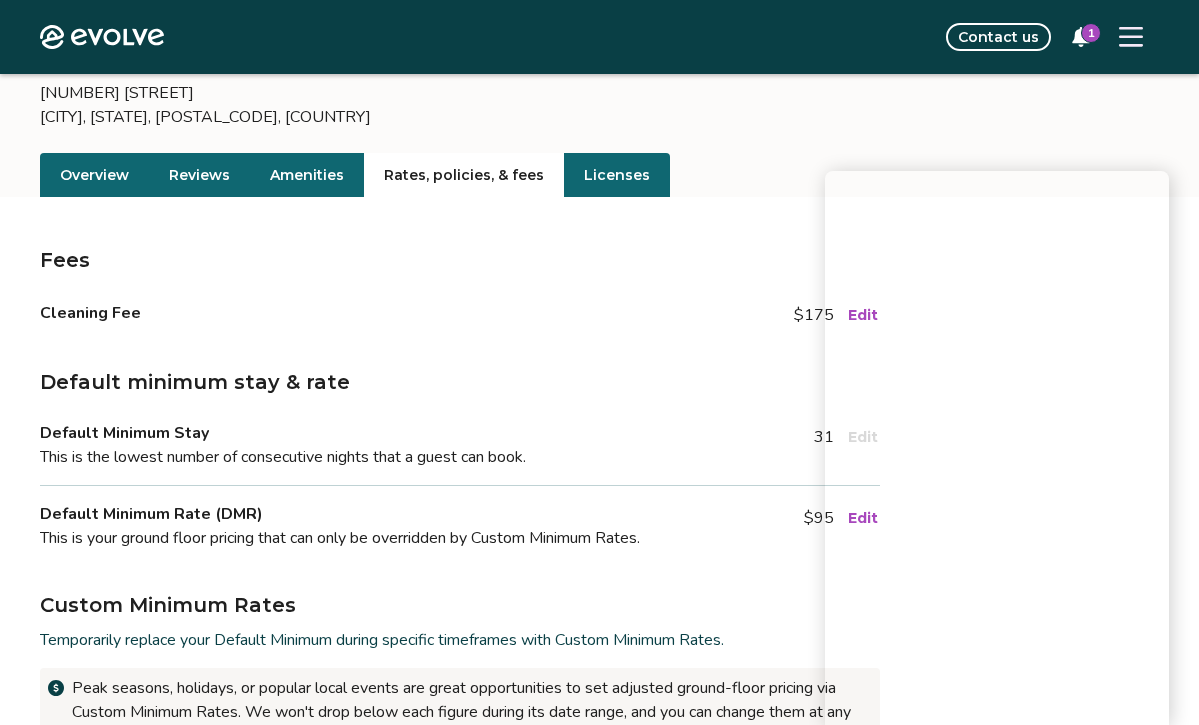 scroll, scrollTop: 142, scrollLeft: 0, axis: vertical 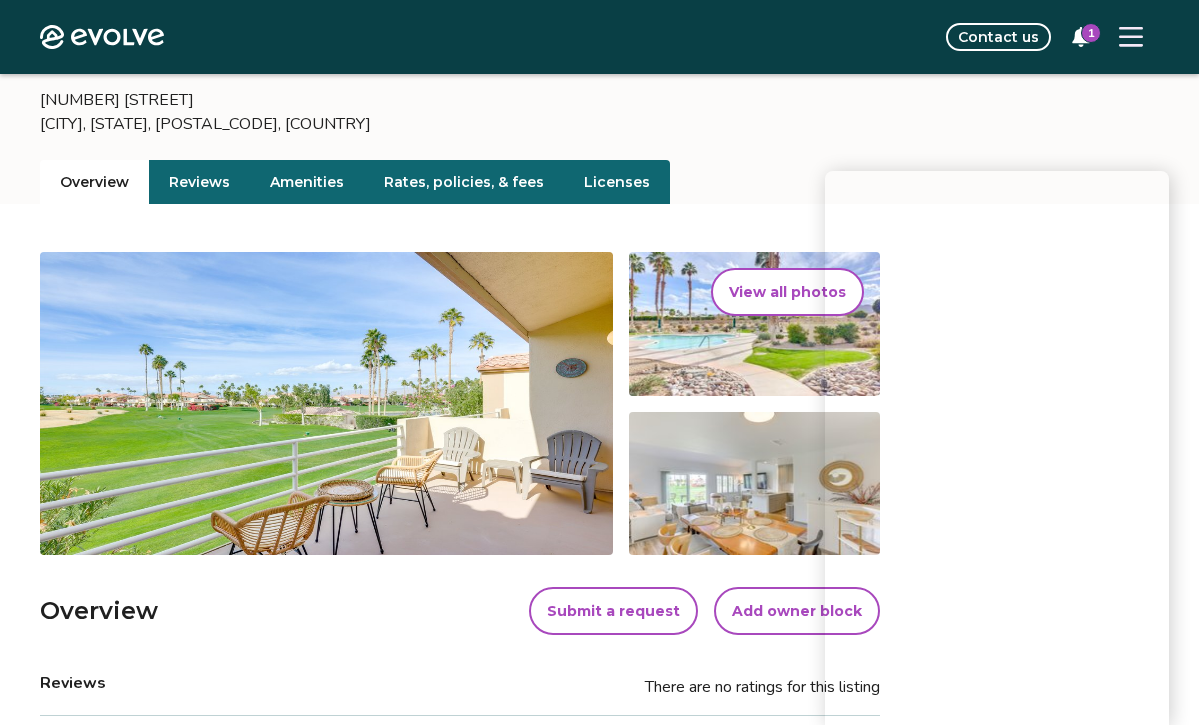 click on "Overview" at bounding box center [94, 182] 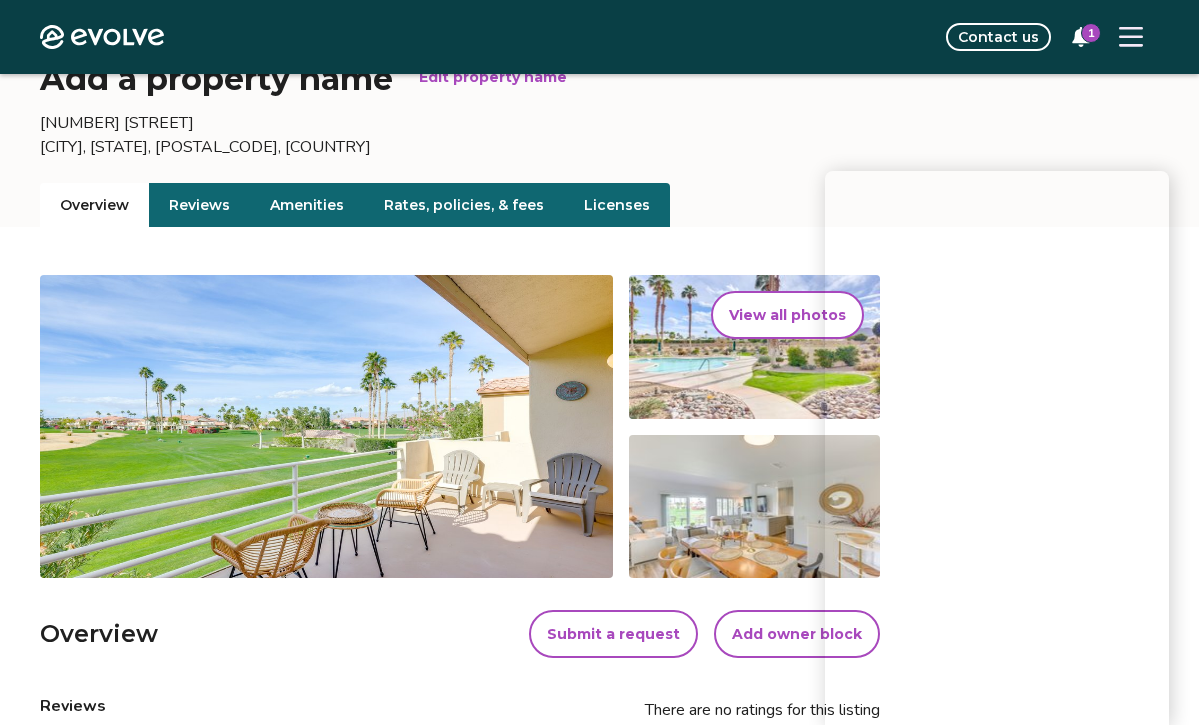 scroll, scrollTop: 0, scrollLeft: 0, axis: both 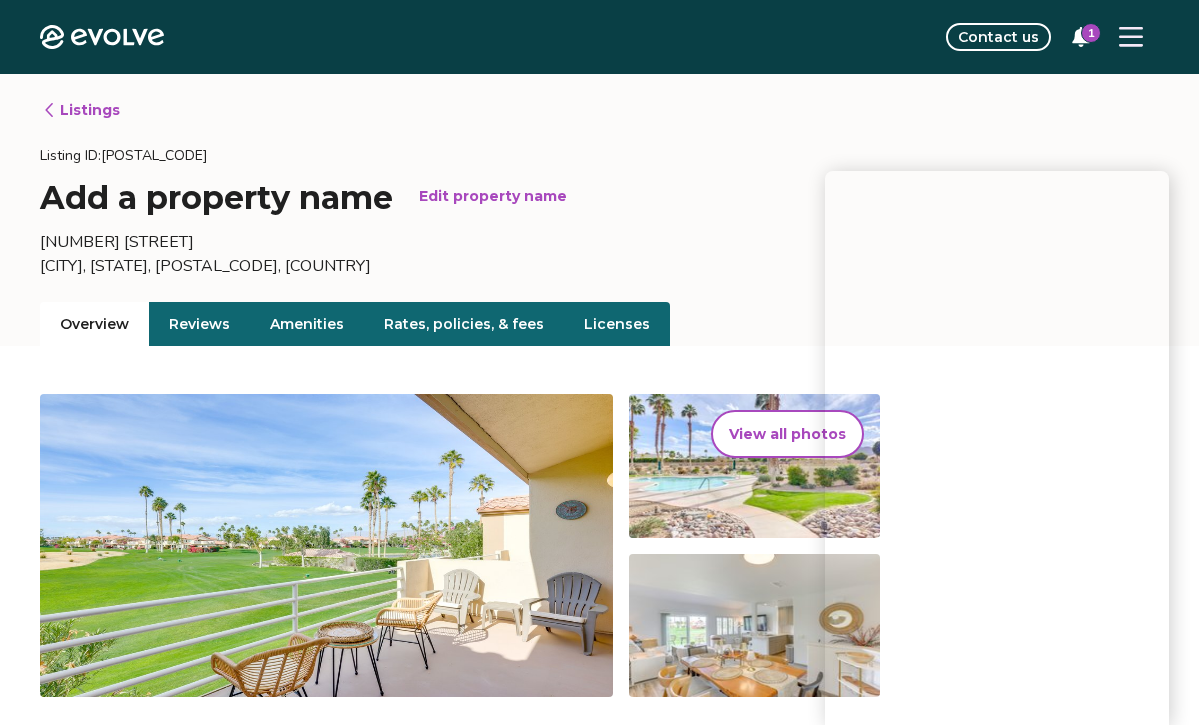 click on "Reviews" at bounding box center [199, 324] 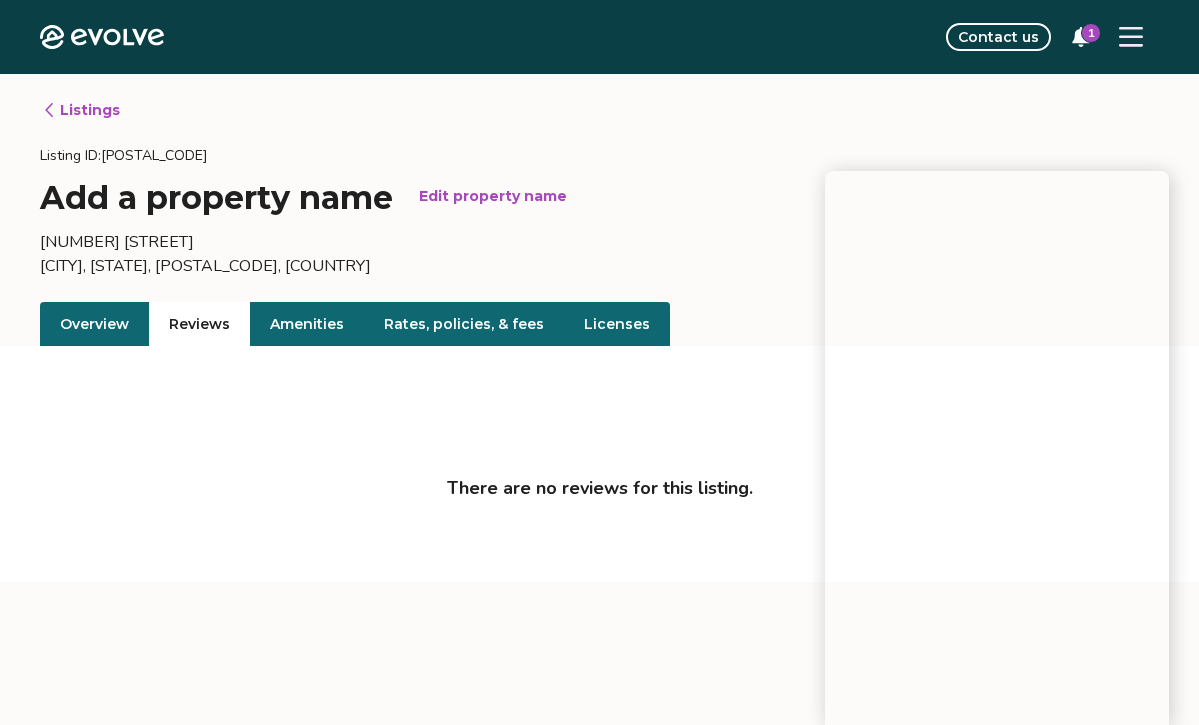 click on "Amenities" at bounding box center [307, 324] 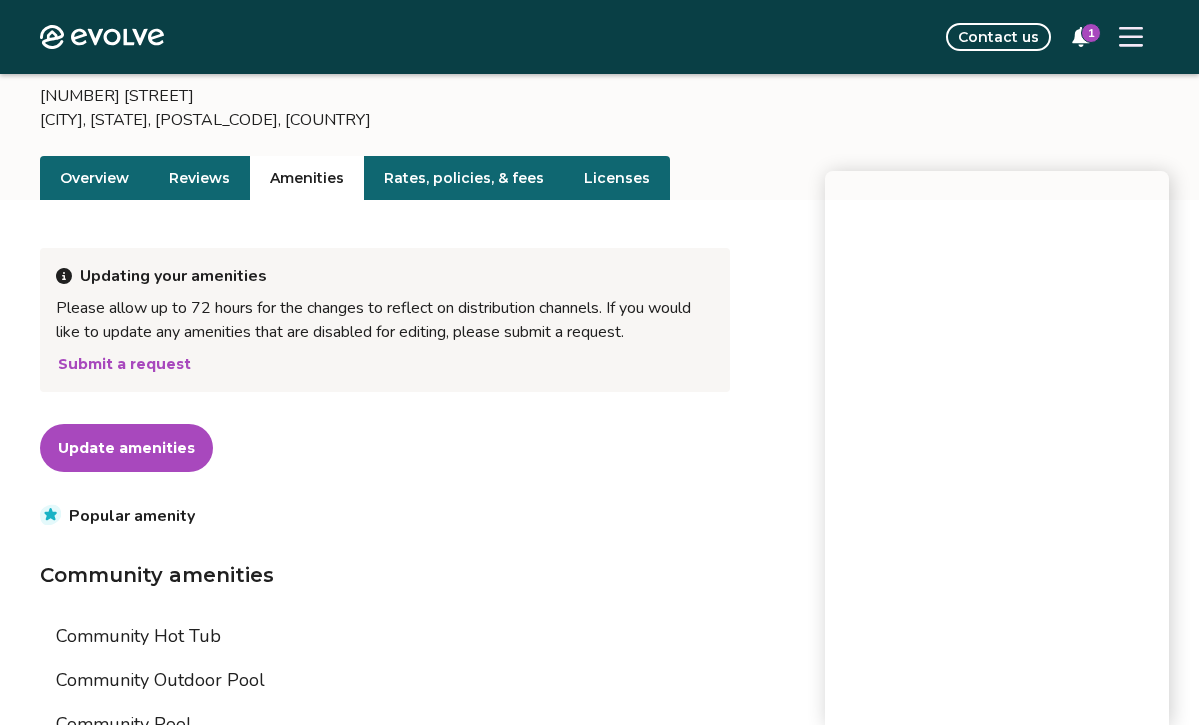 scroll, scrollTop: 118, scrollLeft: 0, axis: vertical 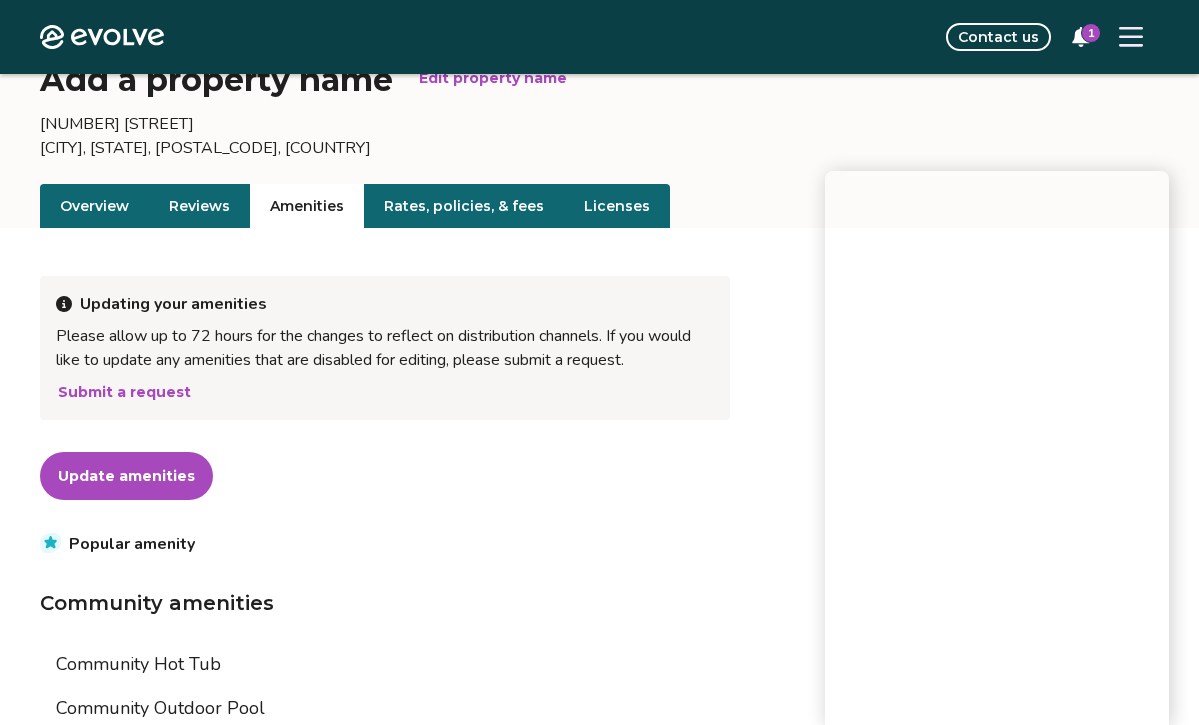 click on "Licenses" at bounding box center (617, 206) 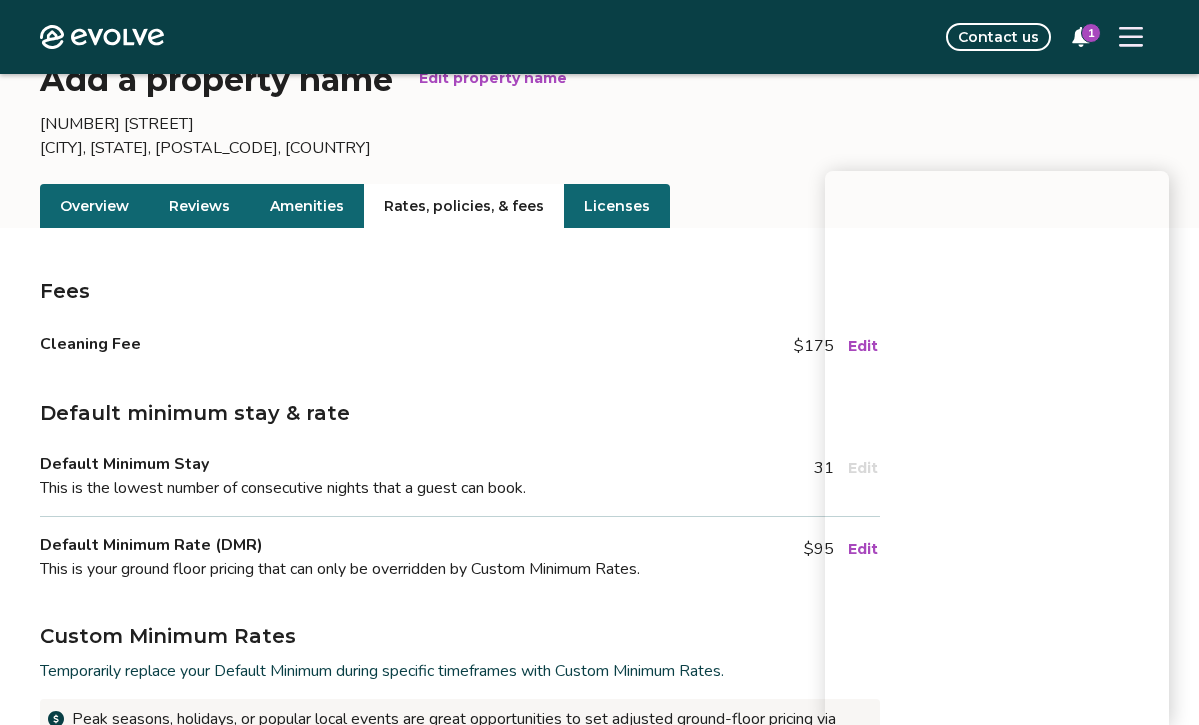 click on "Rates, policies, & fees" at bounding box center (464, 206) 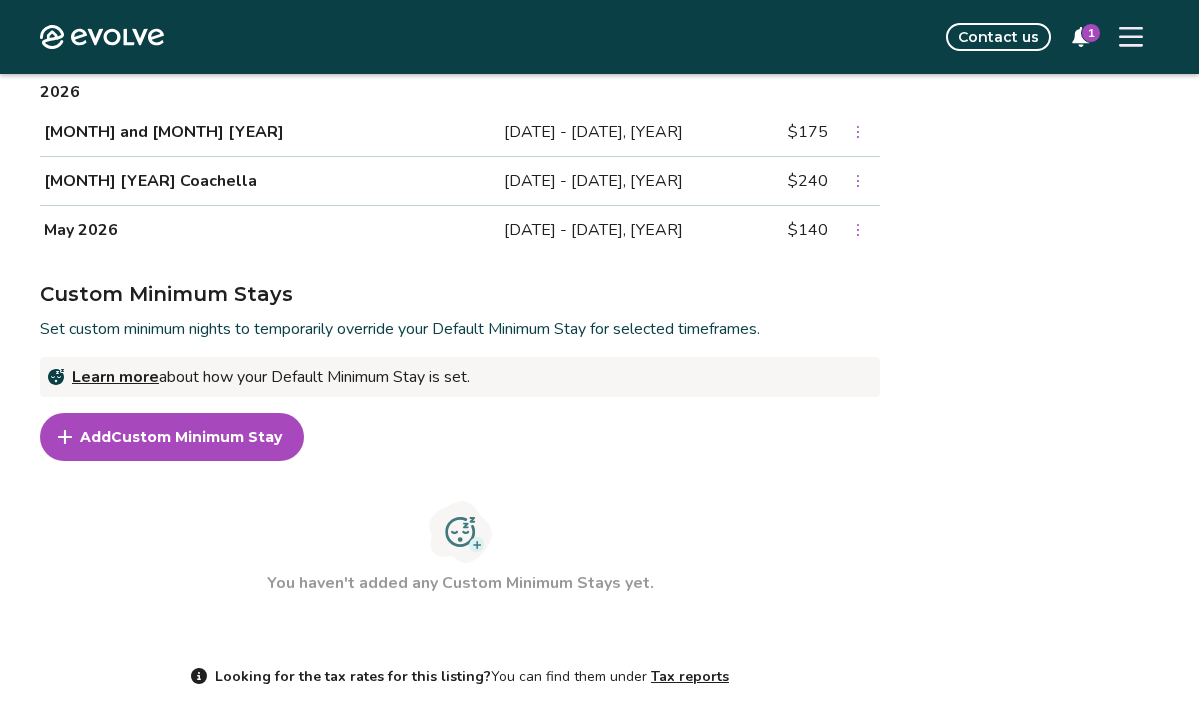scroll, scrollTop: 1292, scrollLeft: 0, axis: vertical 